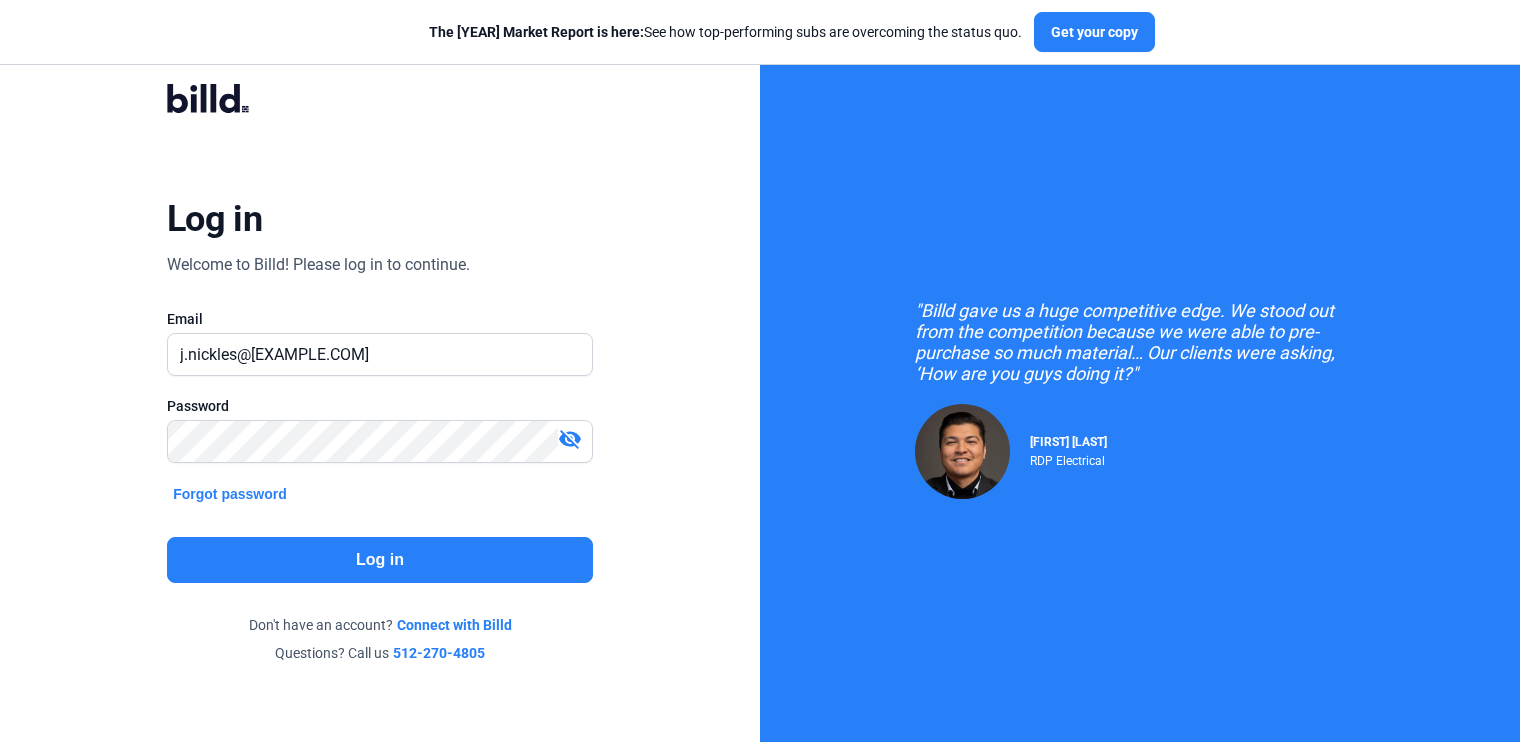 click on "Log in" 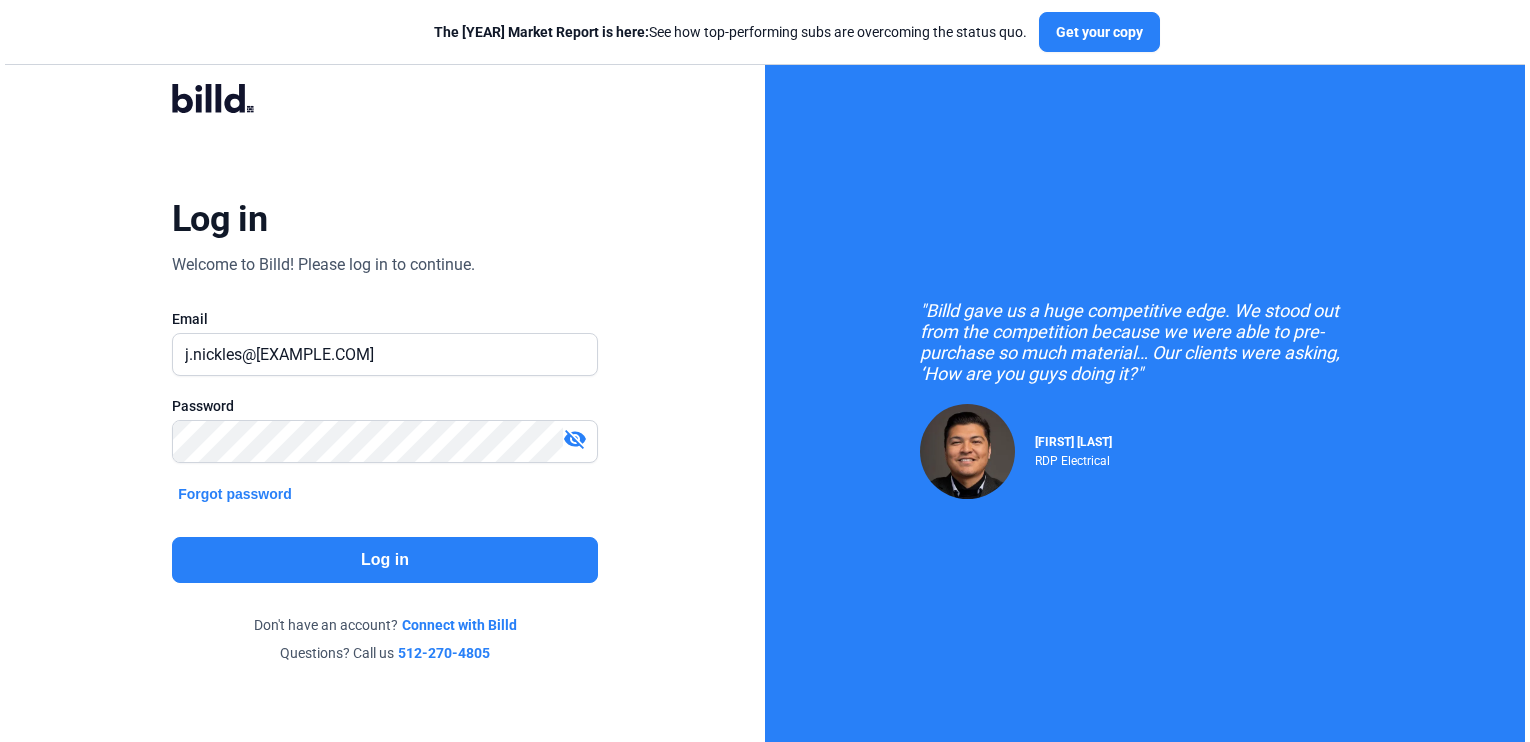 scroll, scrollTop: 0, scrollLeft: 0, axis: both 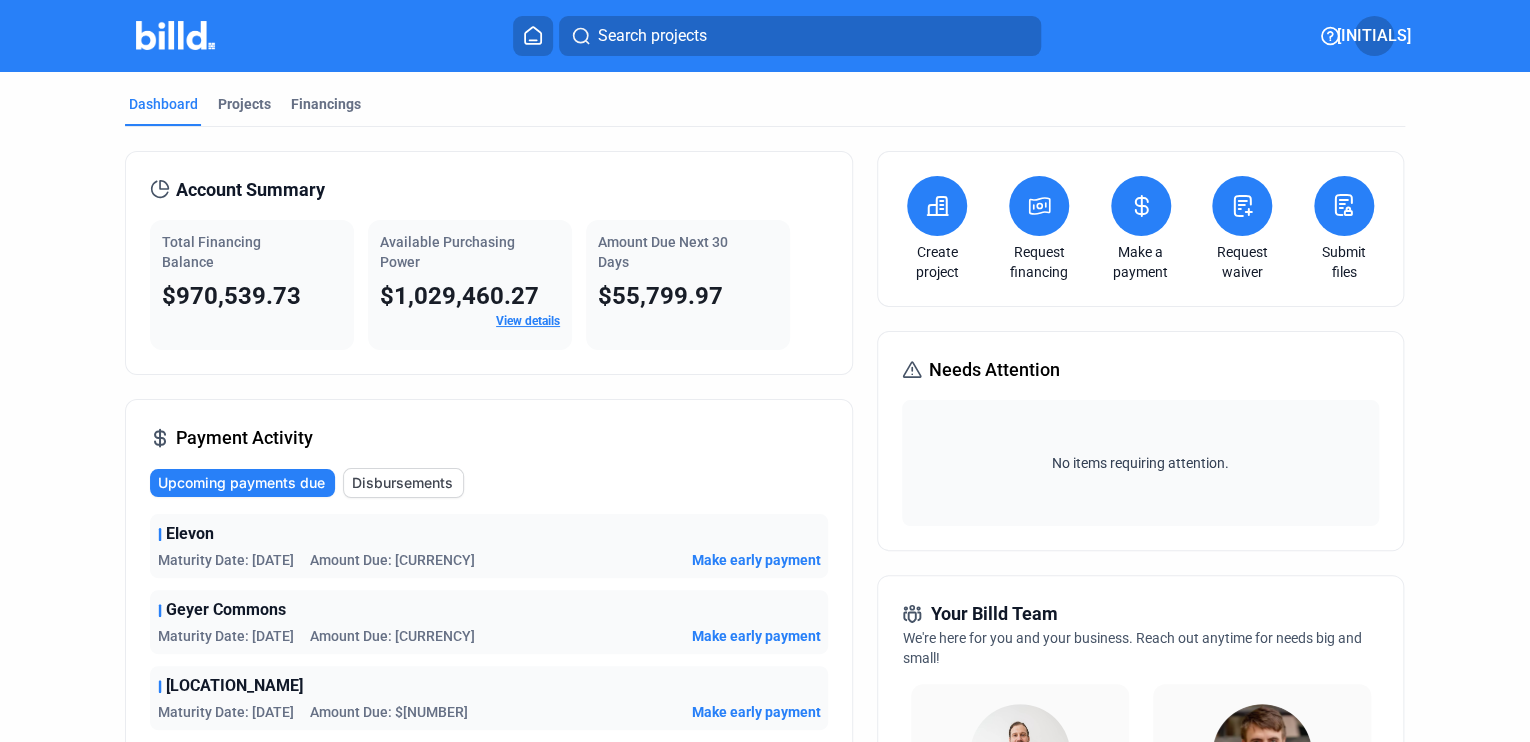 click on "Disbursements" 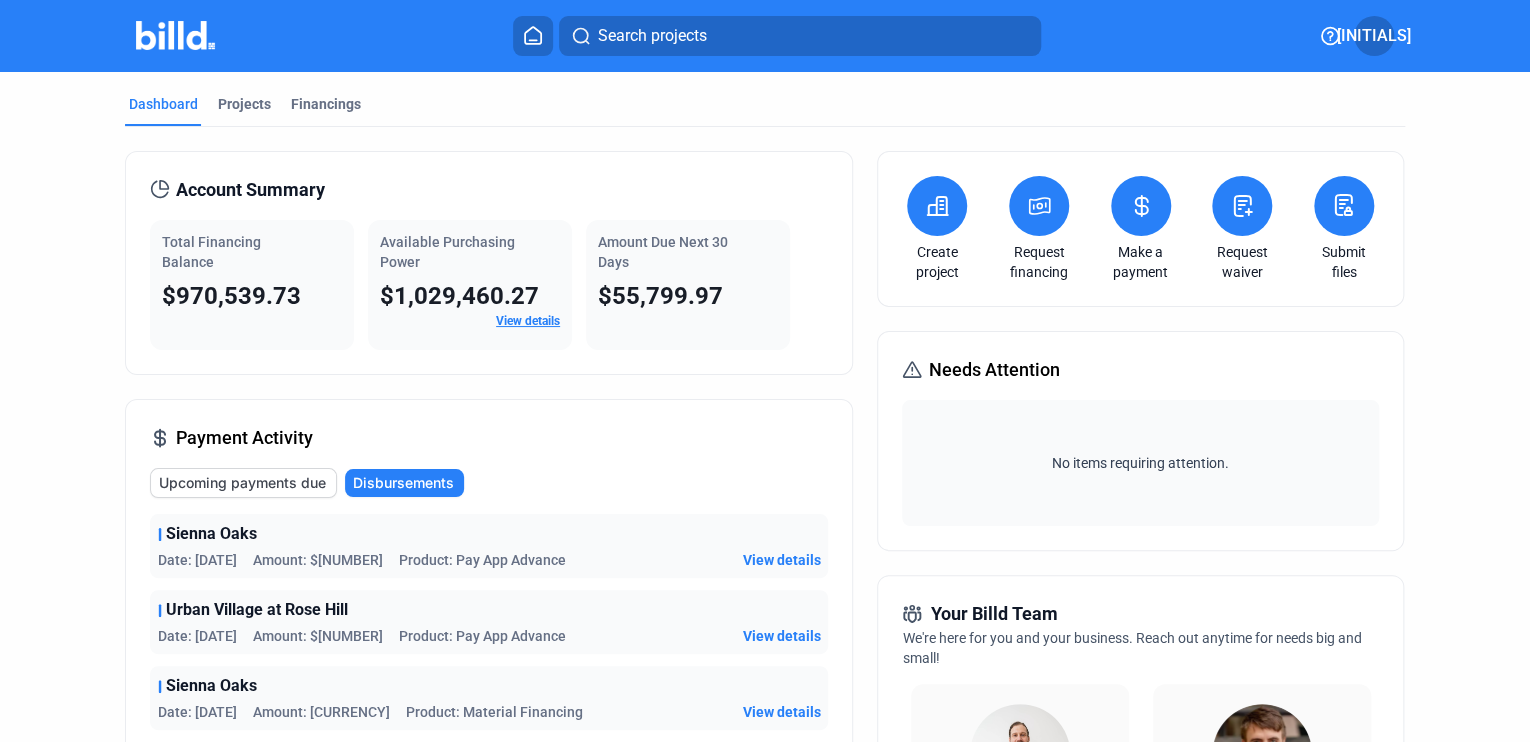 click on "Upcoming payments due" 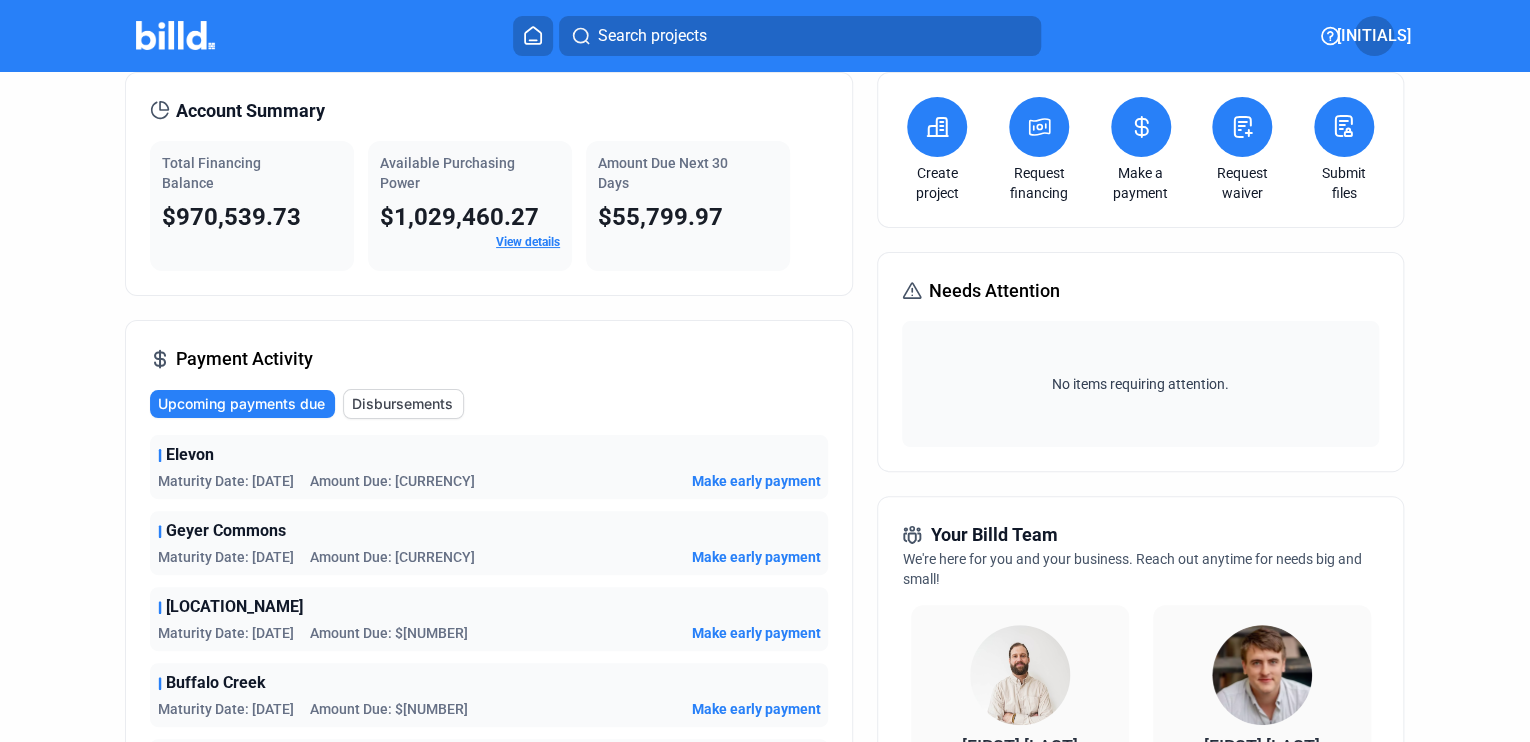 scroll, scrollTop: 0, scrollLeft: 0, axis: both 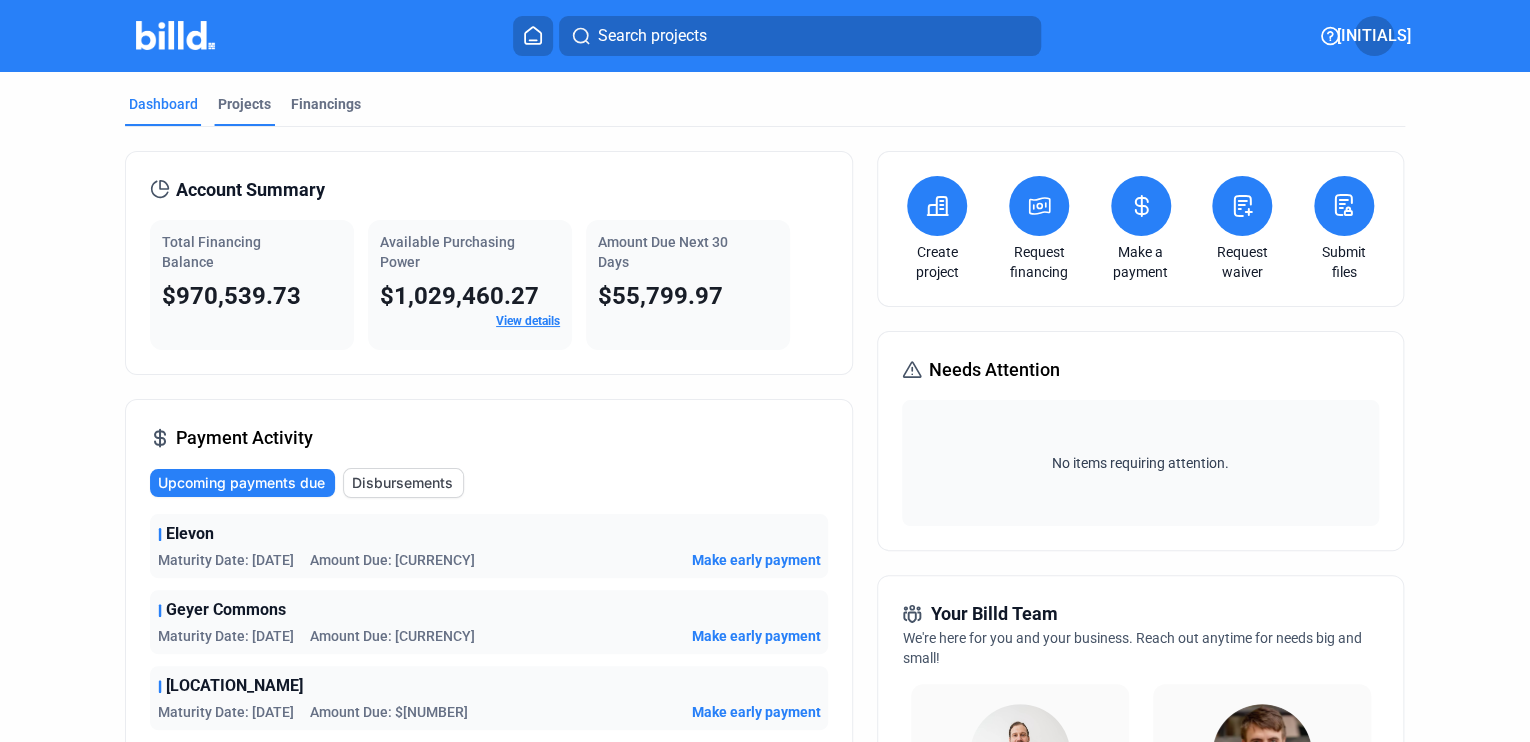 click on "Projects" at bounding box center (244, 104) 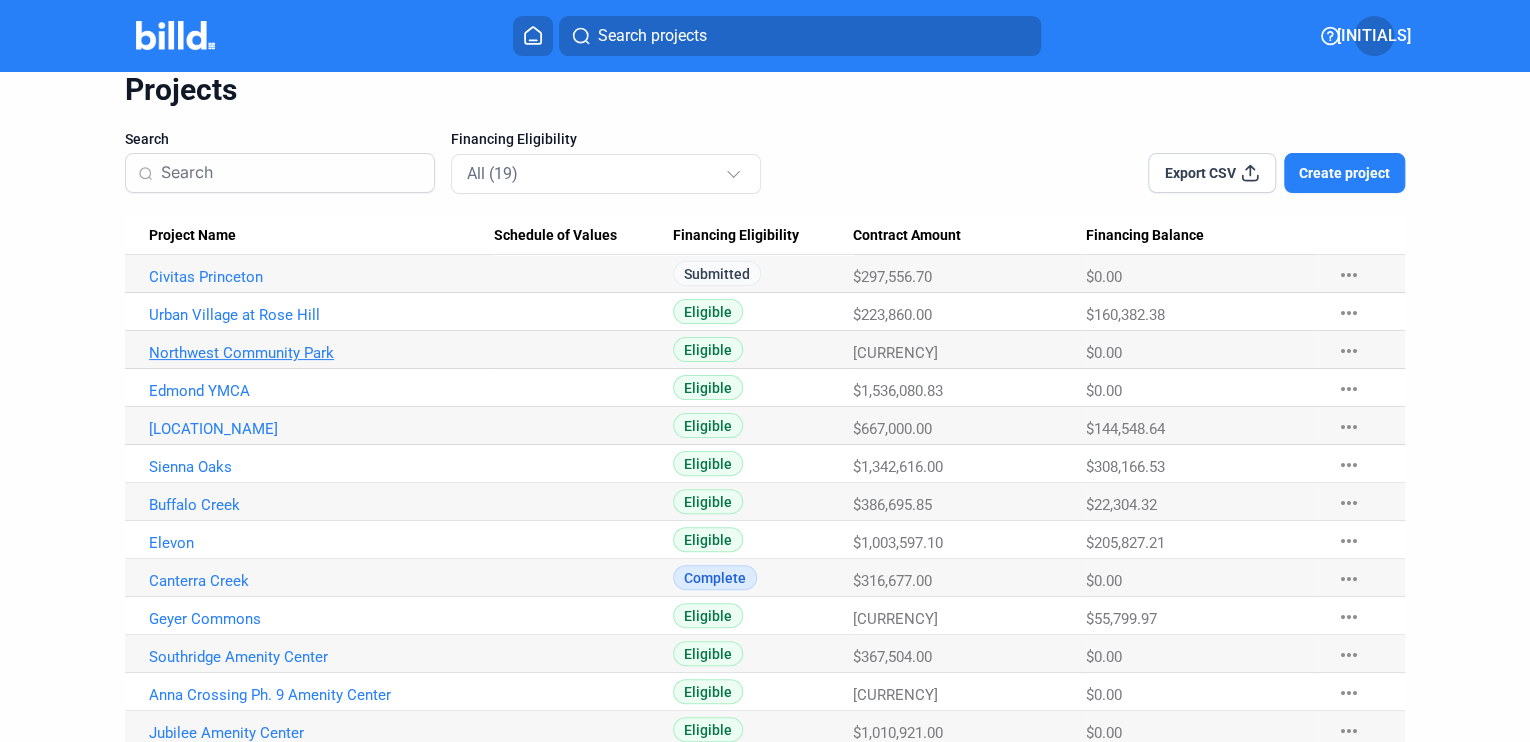 scroll, scrollTop: 0, scrollLeft: 0, axis: both 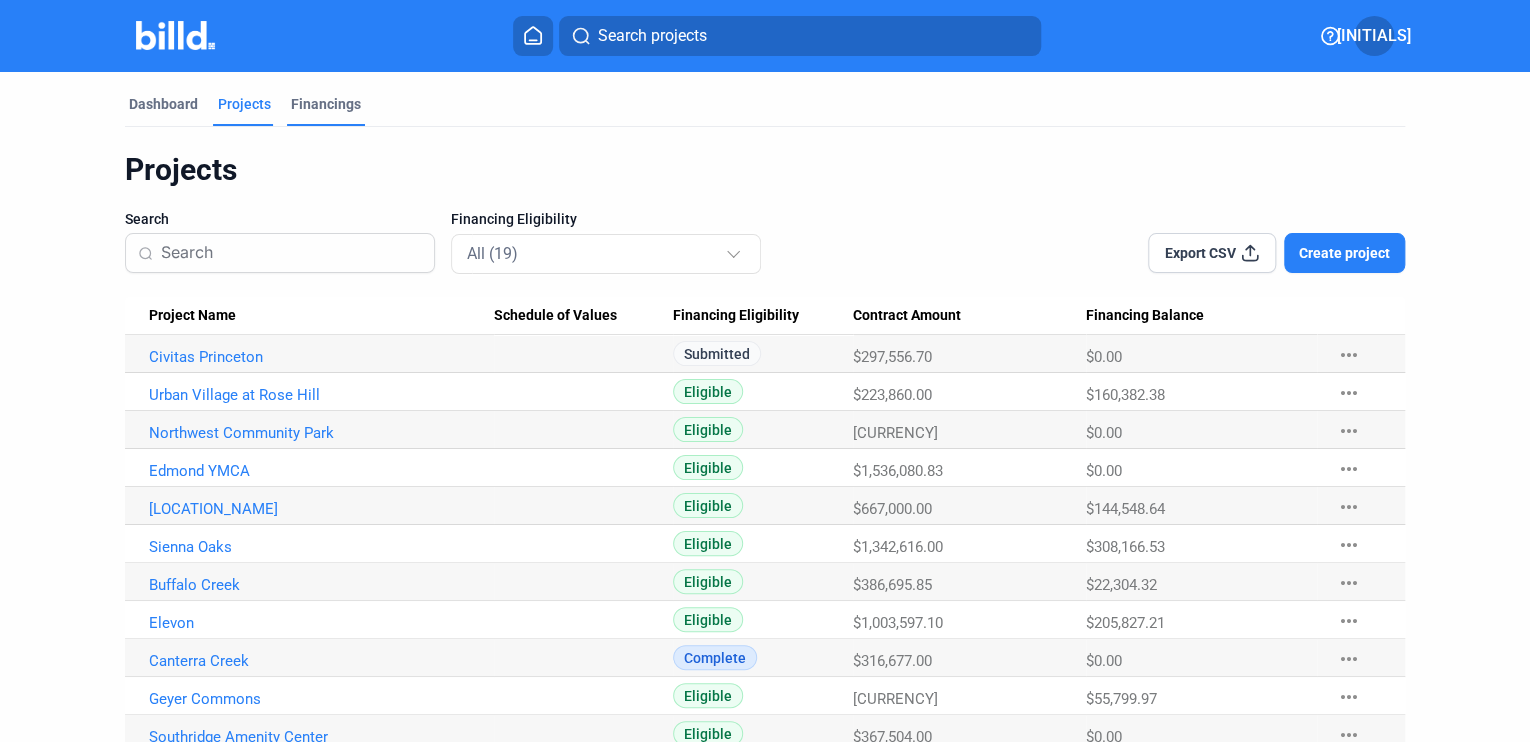 click on "Financings" at bounding box center [326, 104] 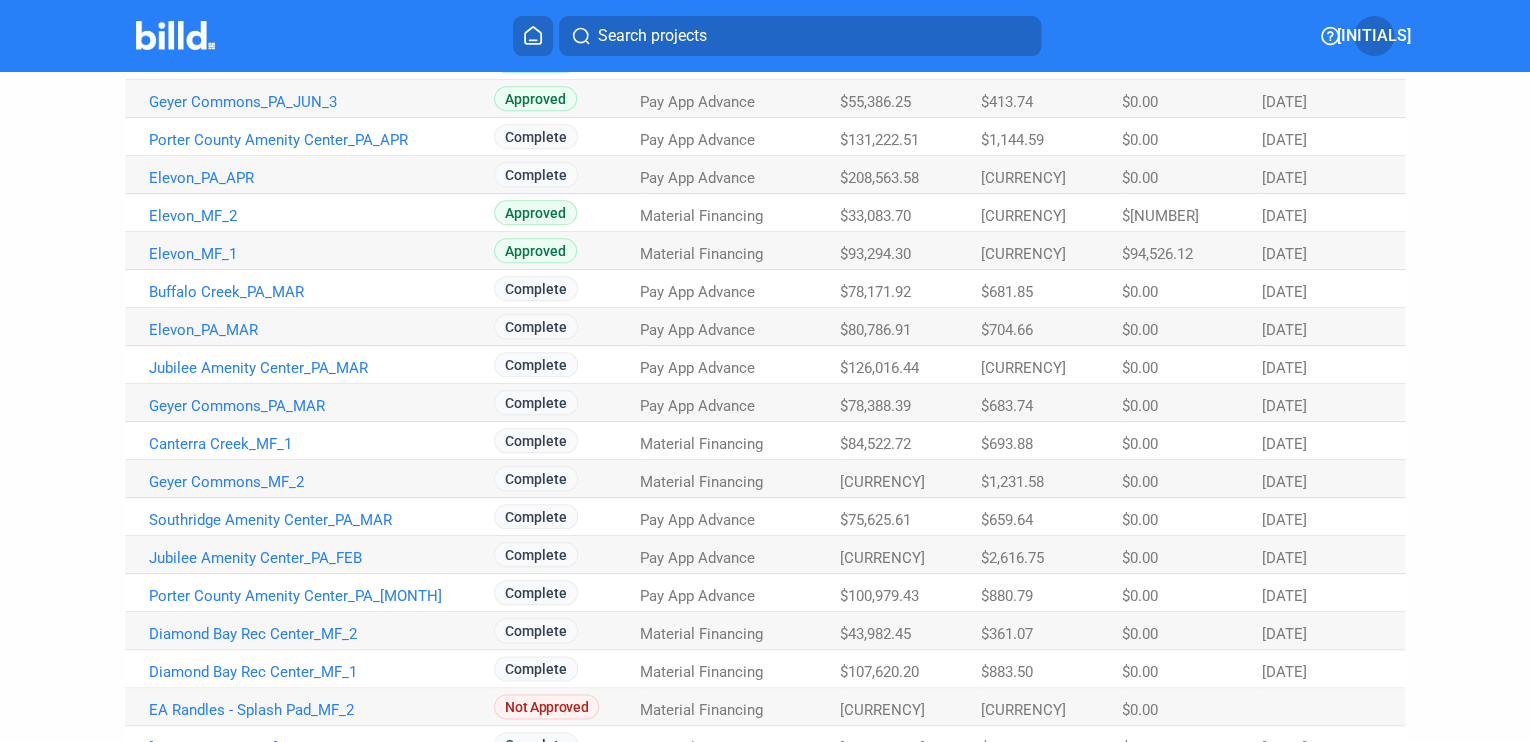 scroll, scrollTop: 846, scrollLeft: 0, axis: vertical 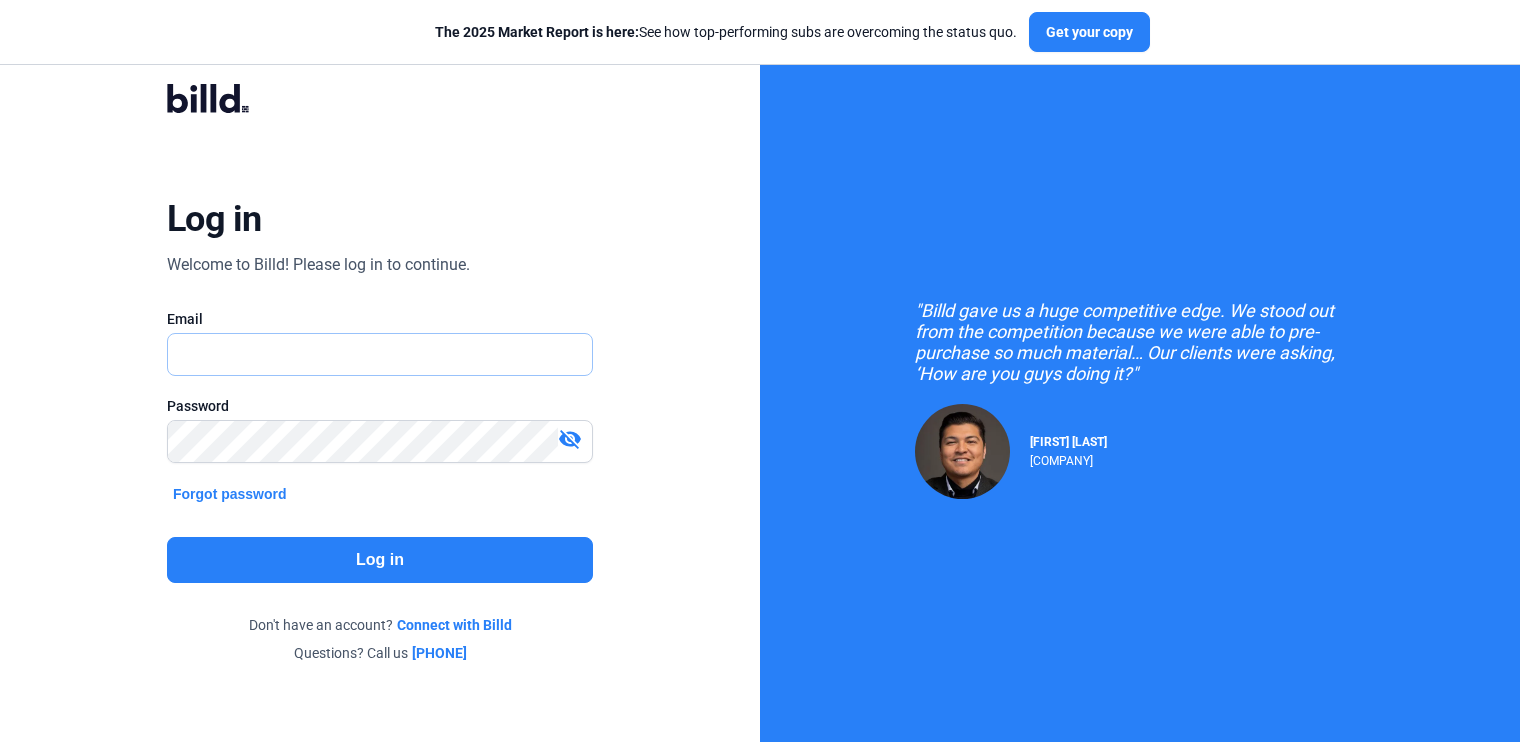 type on "[EMAIL]" 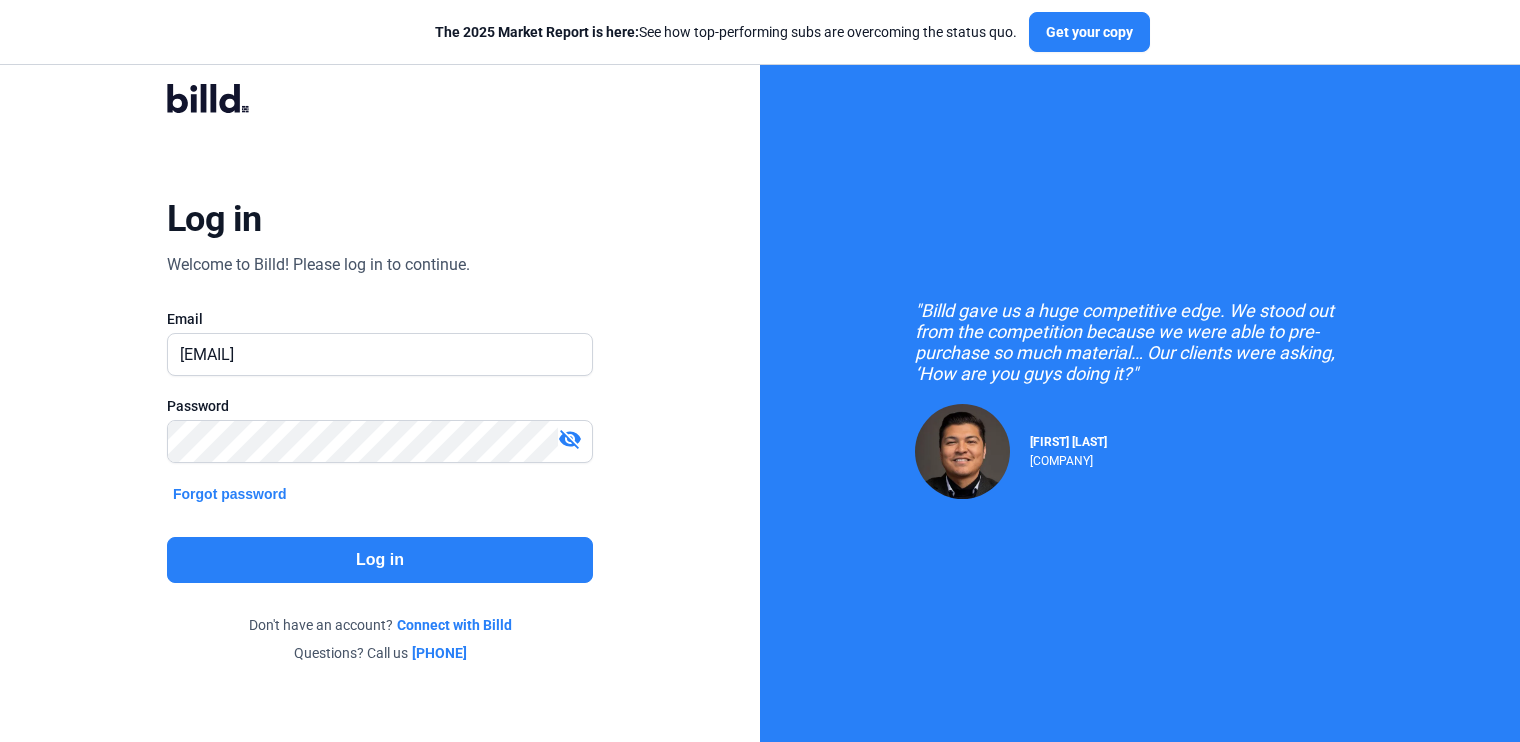 click on "Log in" 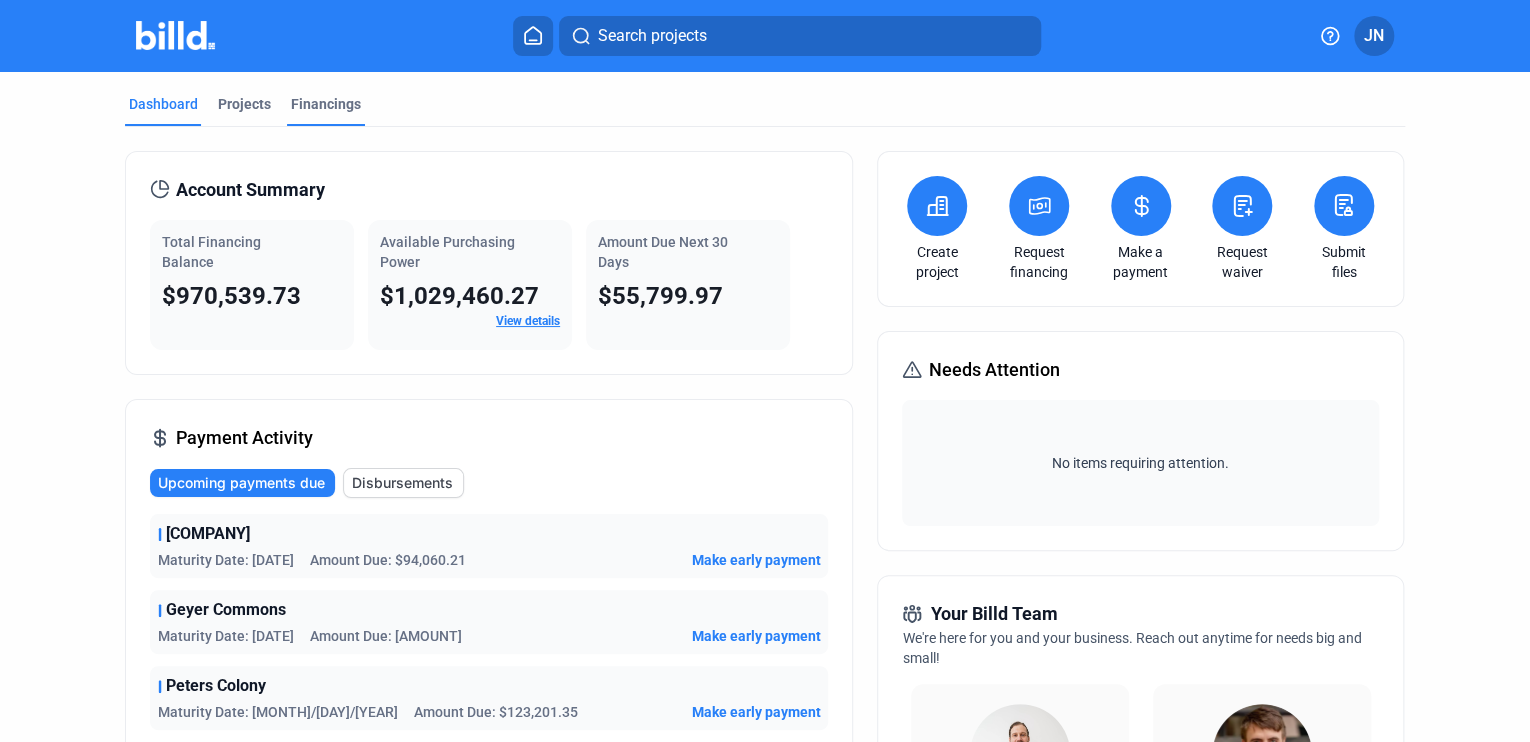 click on "Financings" at bounding box center [326, 110] 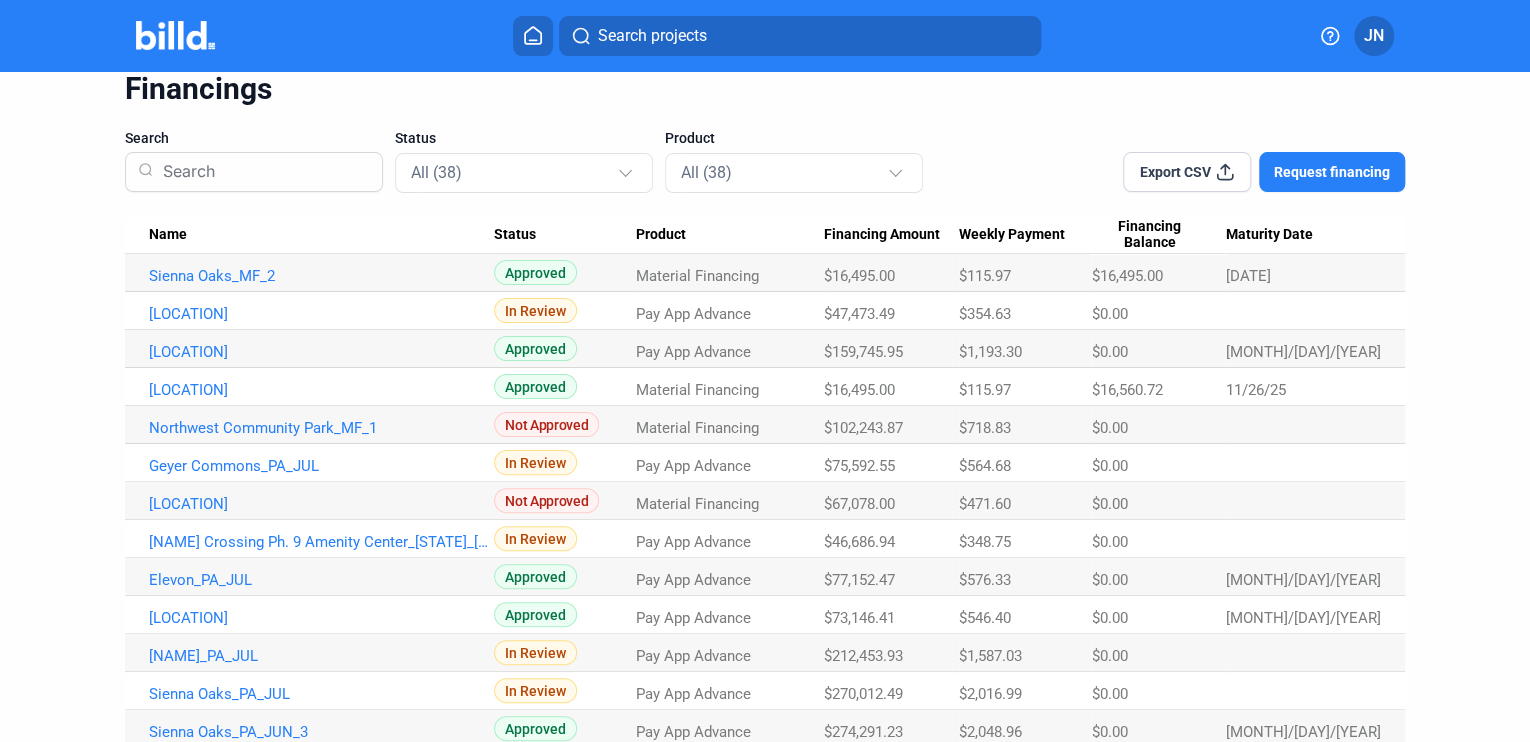 scroll, scrollTop: 80, scrollLeft: 0, axis: vertical 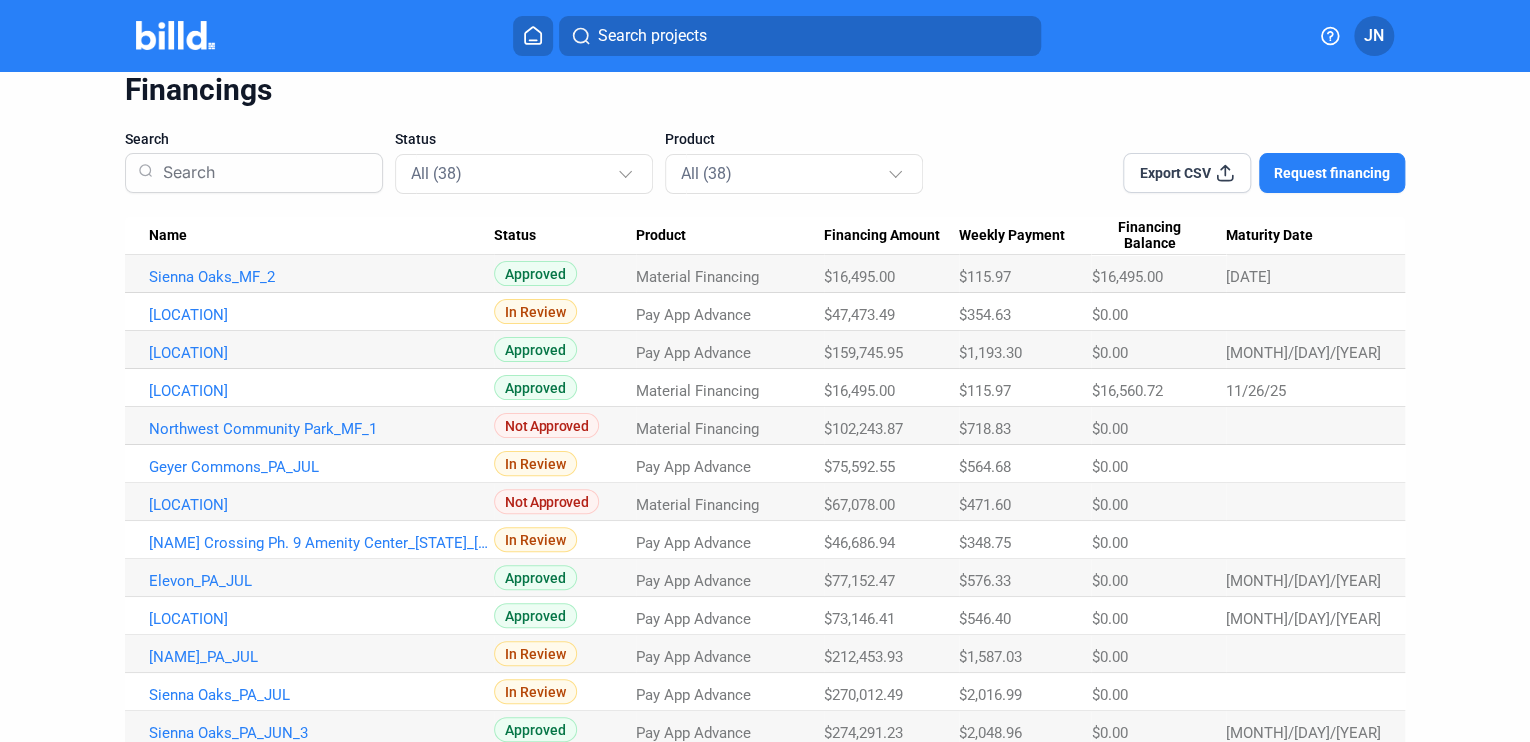 click on "Status" at bounding box center [515, 236] 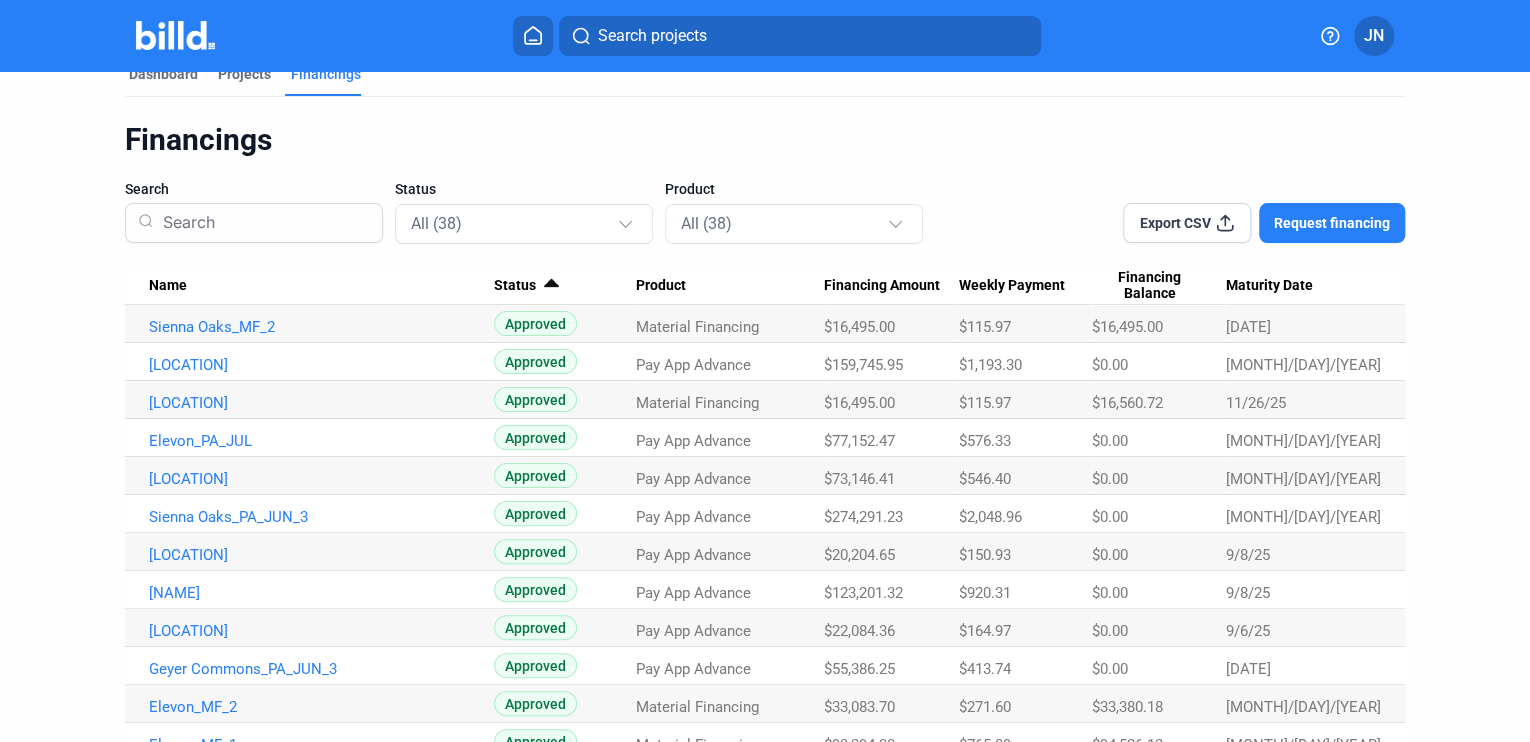 scroll, scrollTop: 0, scrollLeft: 0, axis: both 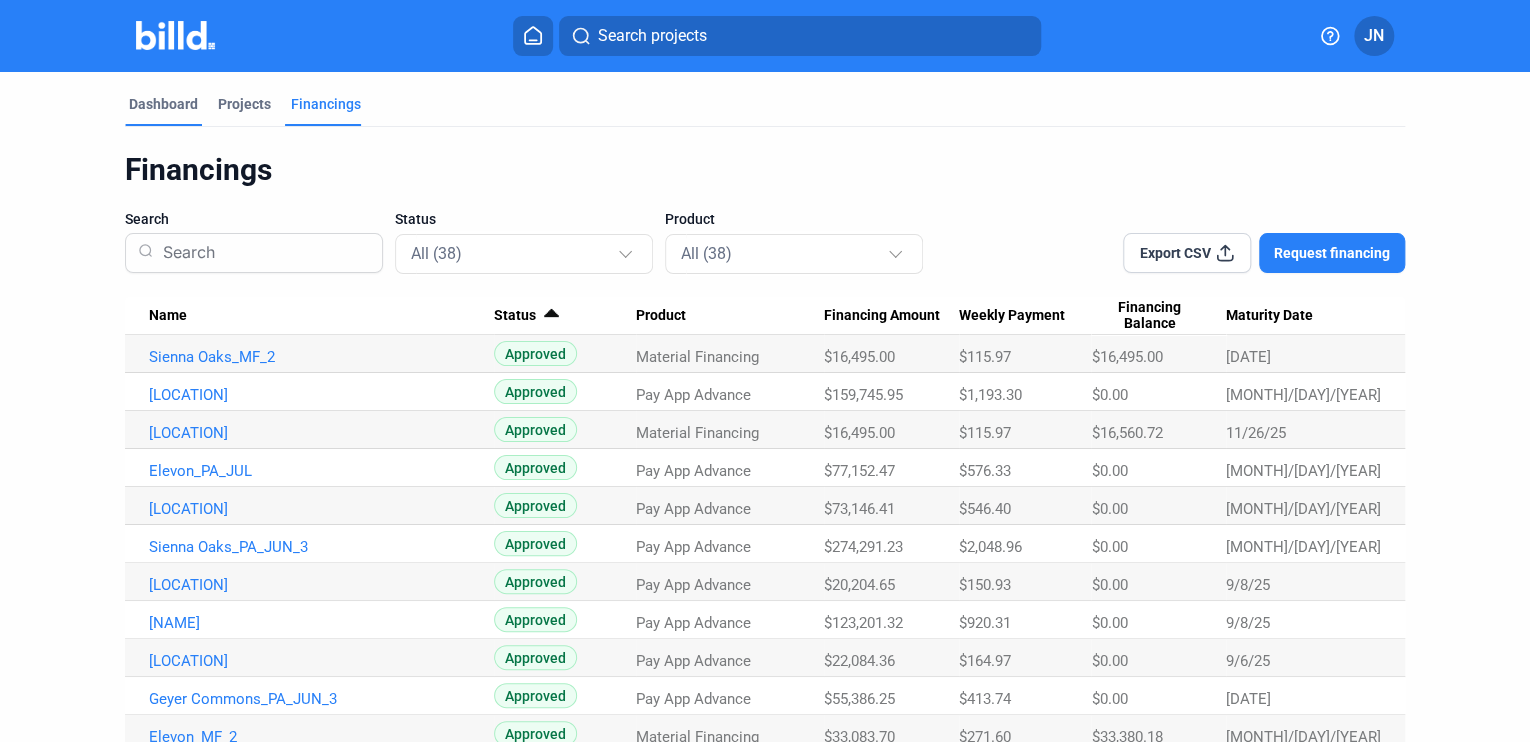 click on "Dashboard" at bounding box center [163, 104] 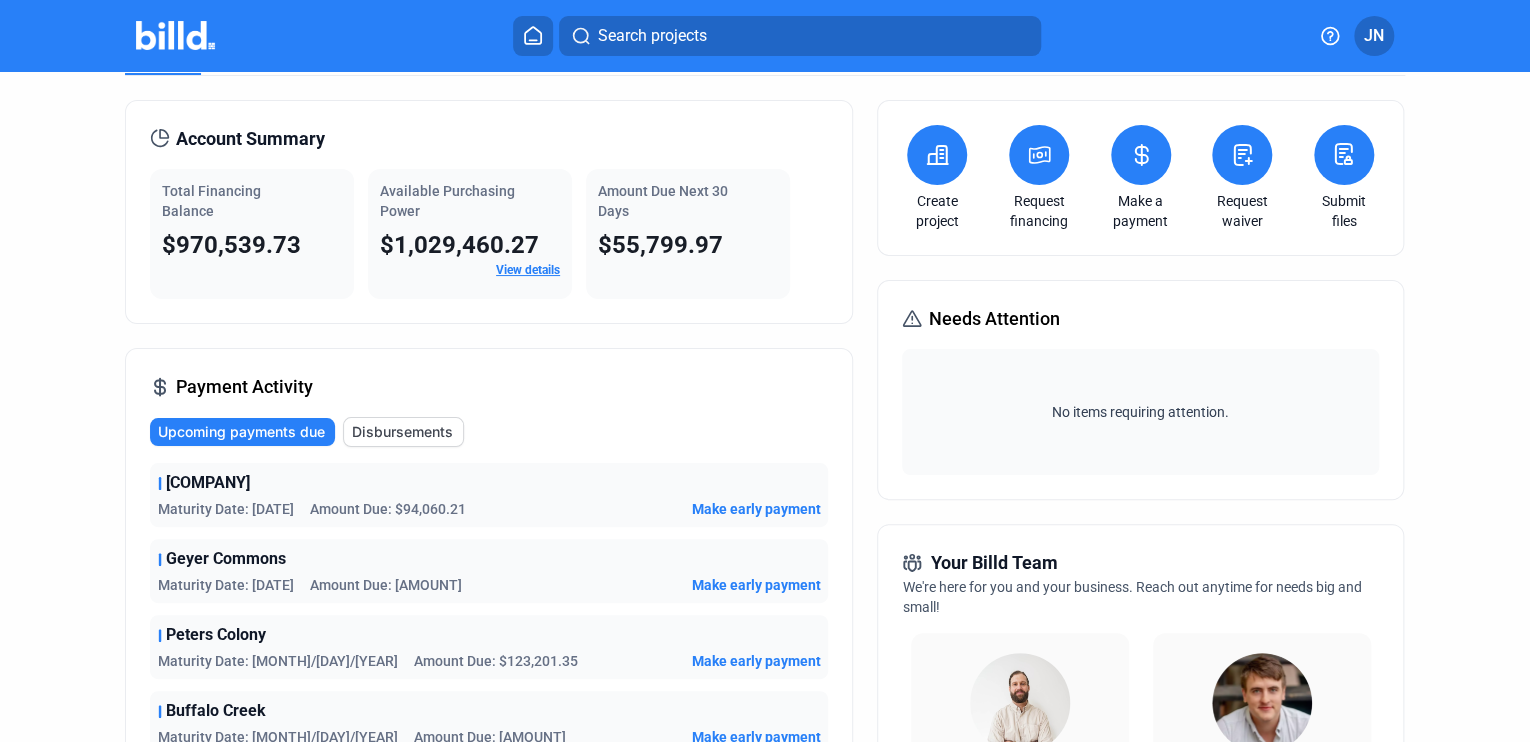 scroll, scrollTop: 80, scrollLeft: 0, axis: vertical 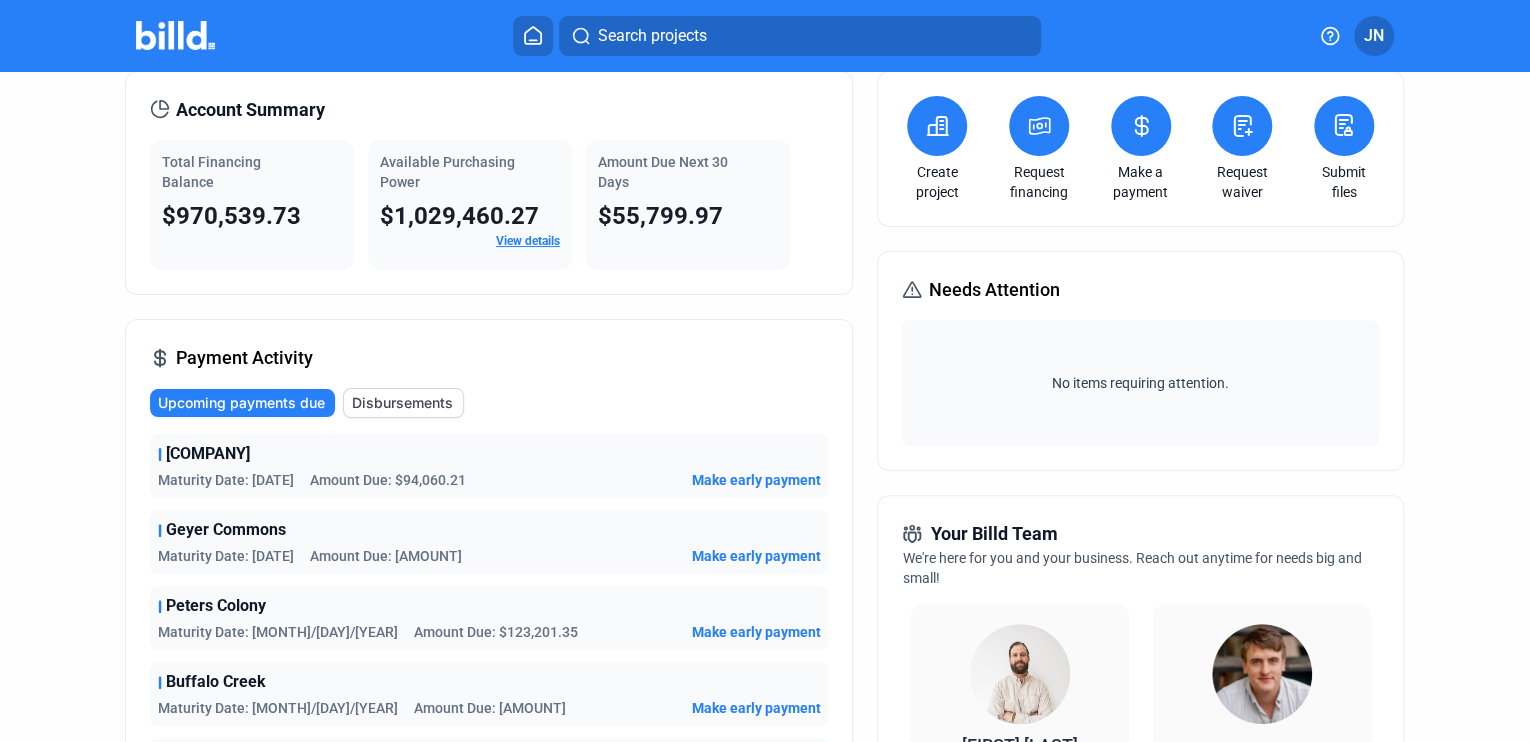 click on "Disbursements" 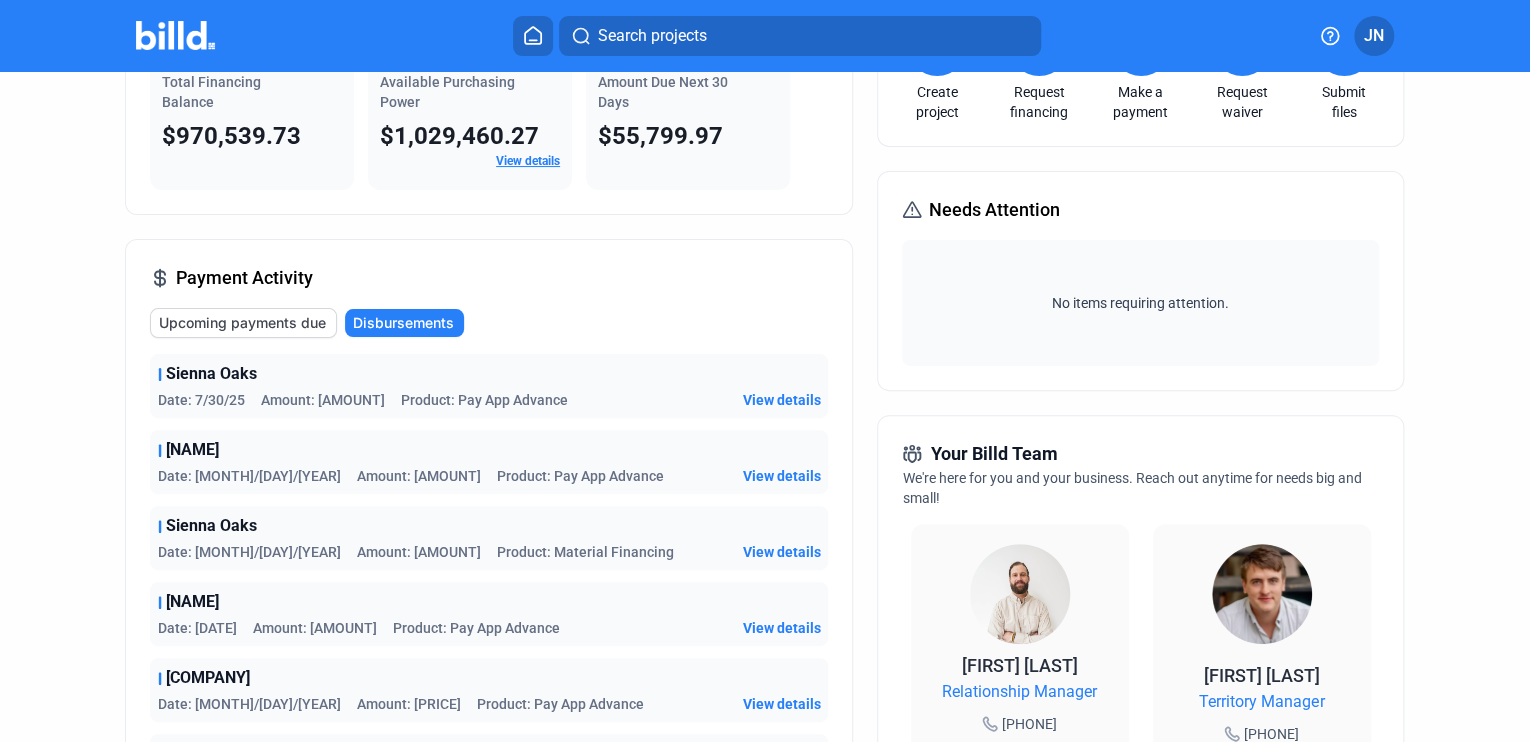 scroll, scrollTop: 240, scrollLeft: 0, axis: vertical 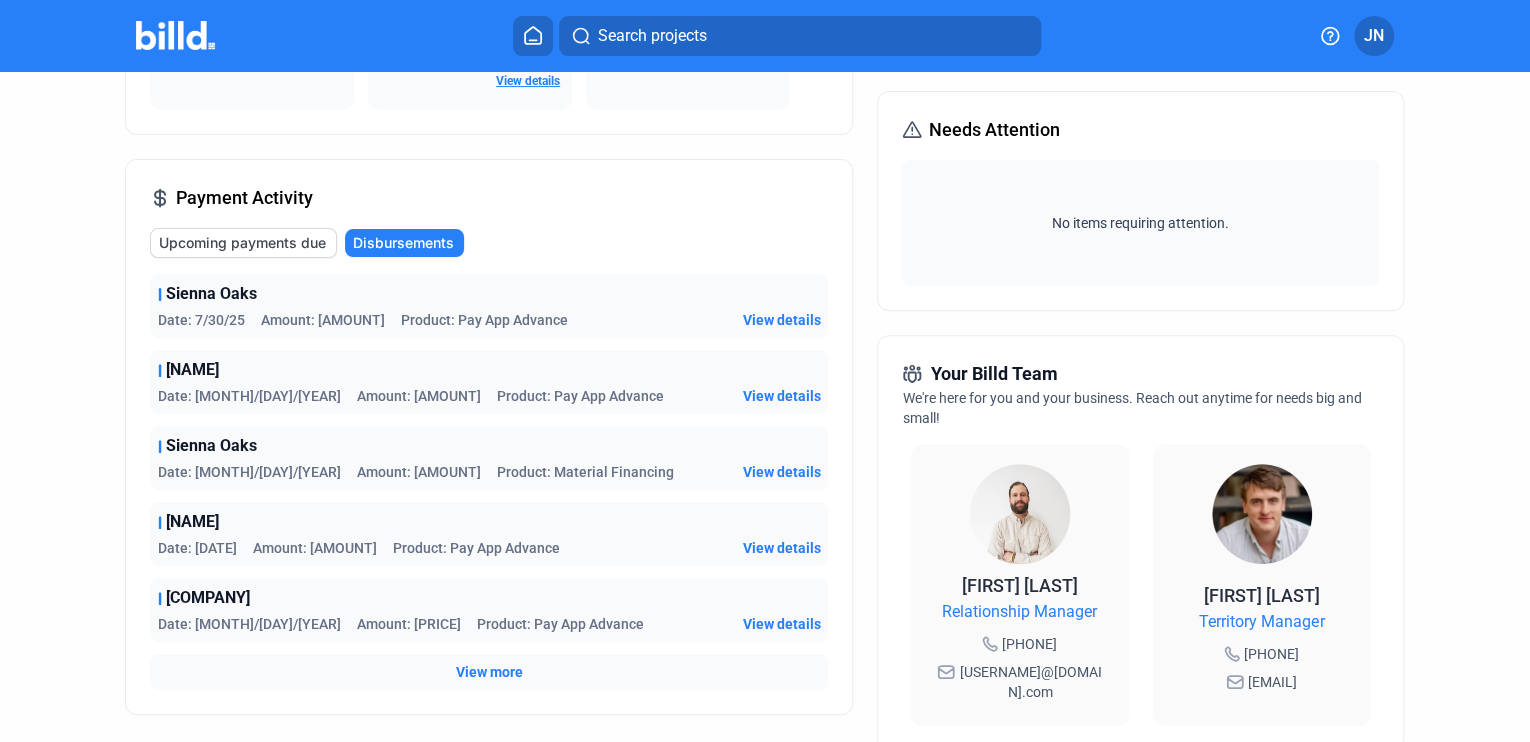 type 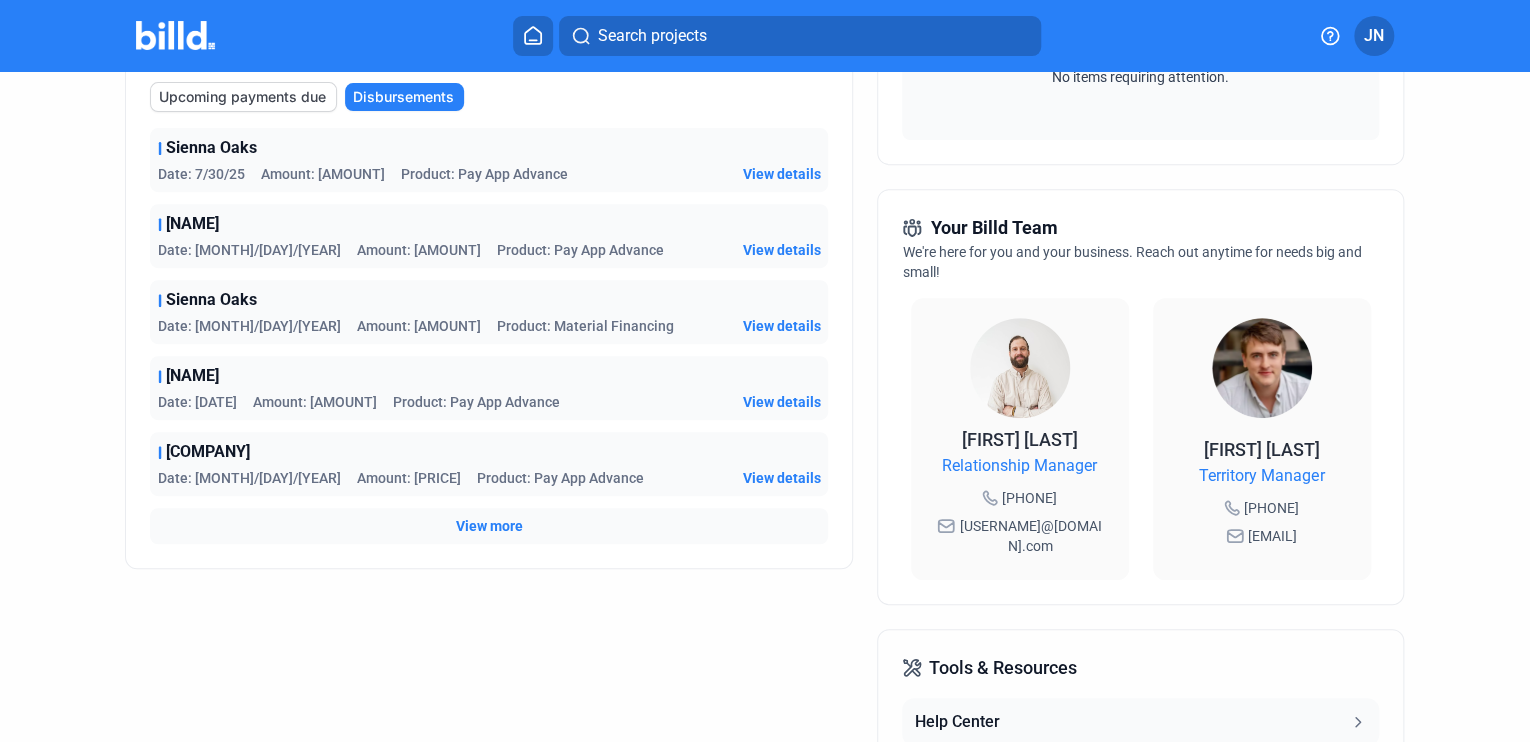 scroll, scrollTop: 400, scrollLeft: 0, axis: vertical 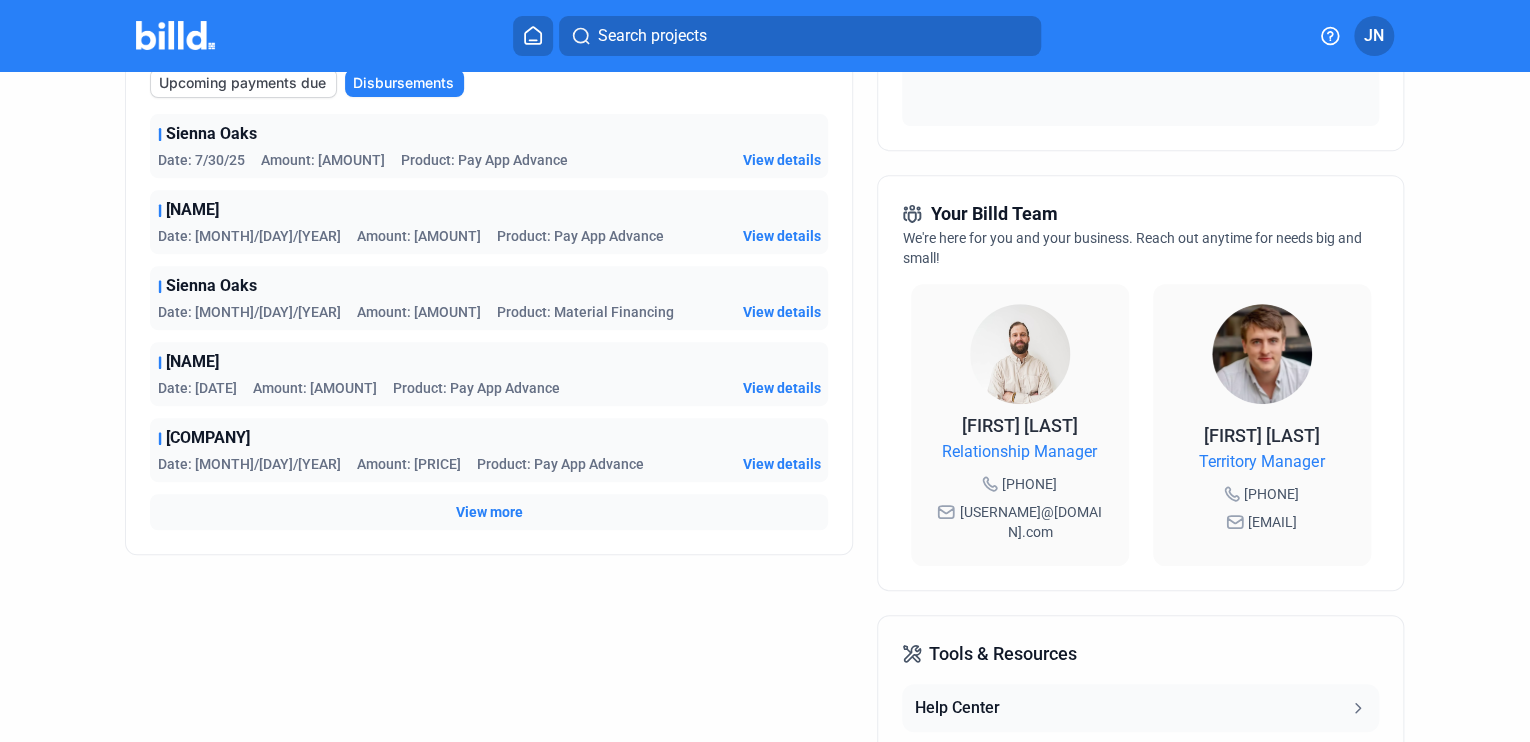 click on "View more" 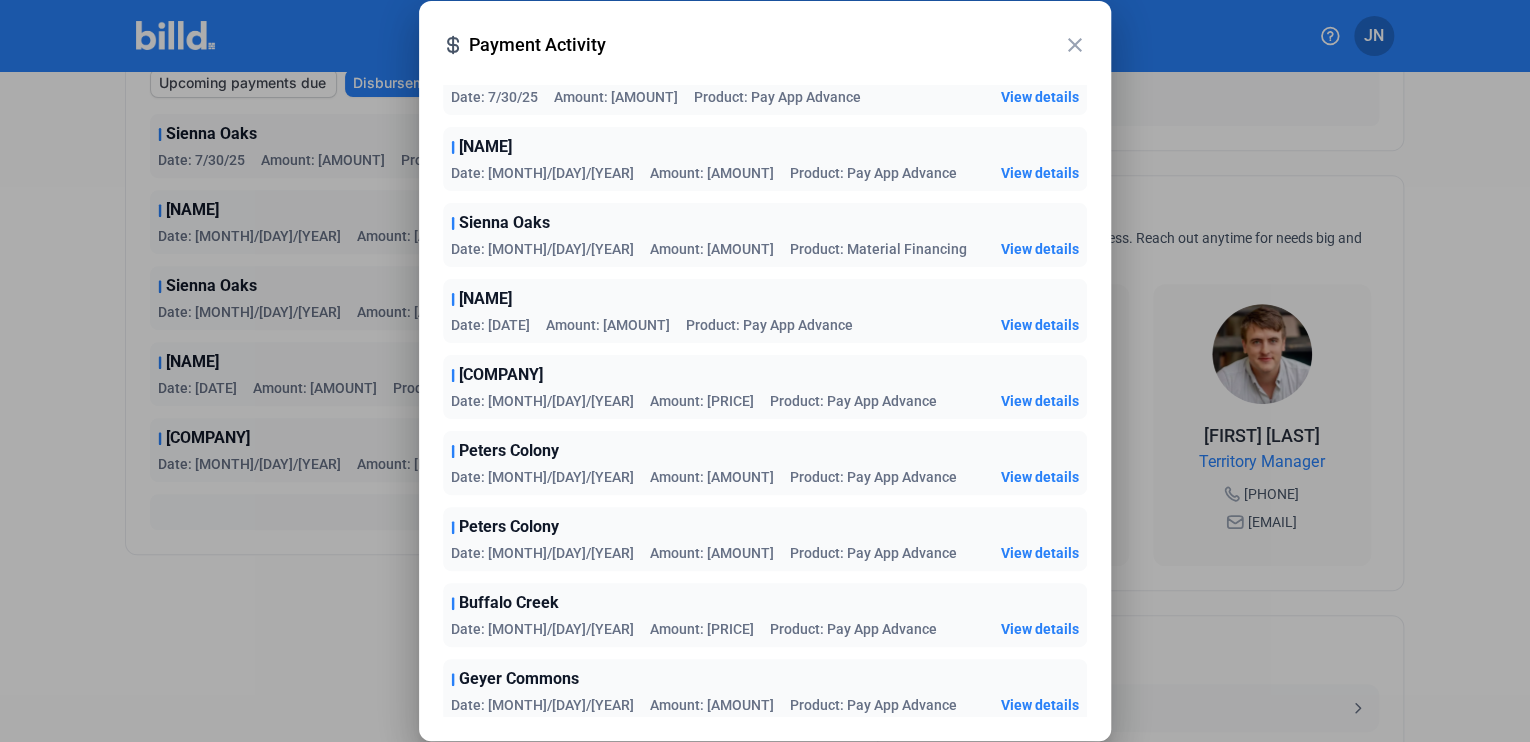 scroll, scrollTop: 0, scrollLeft: 0, axis: both 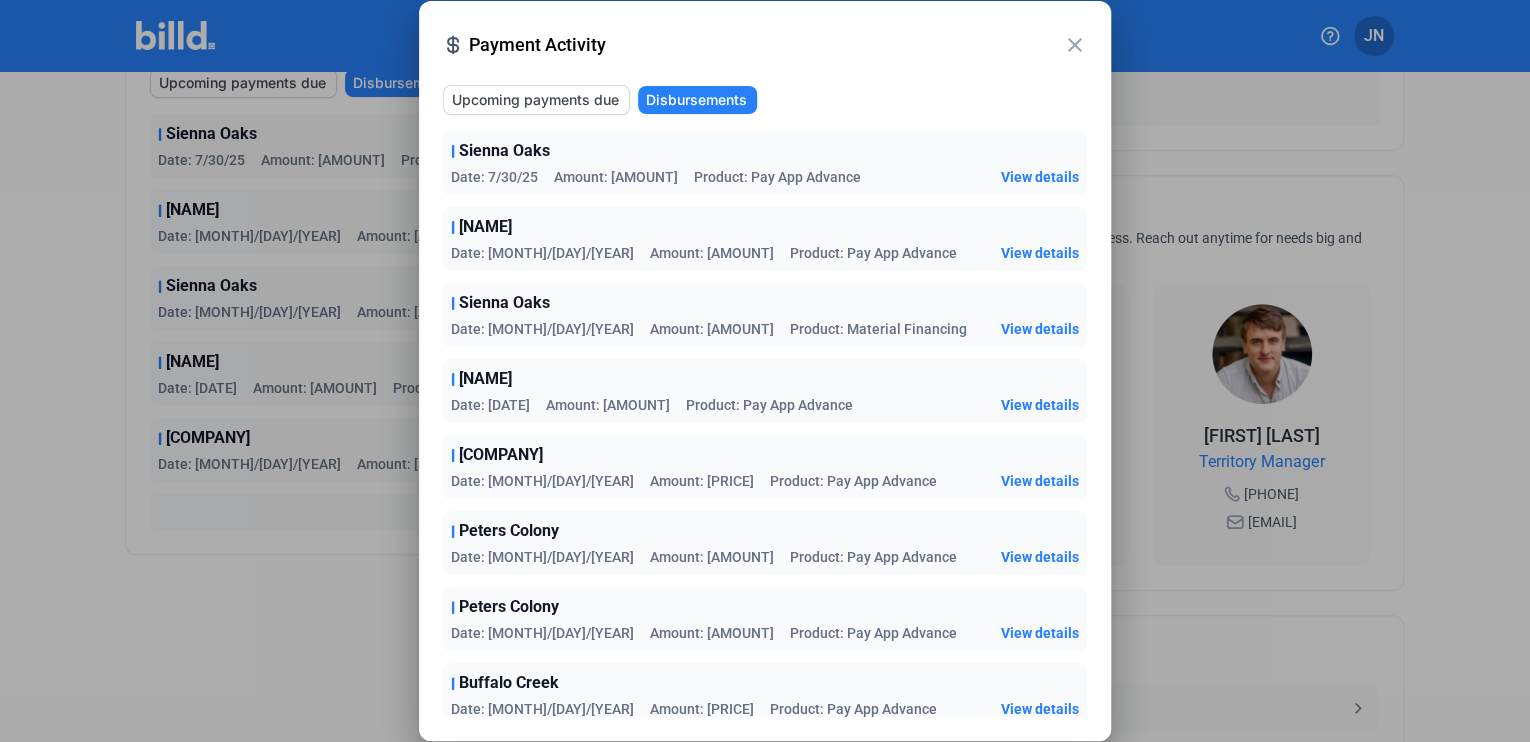 type 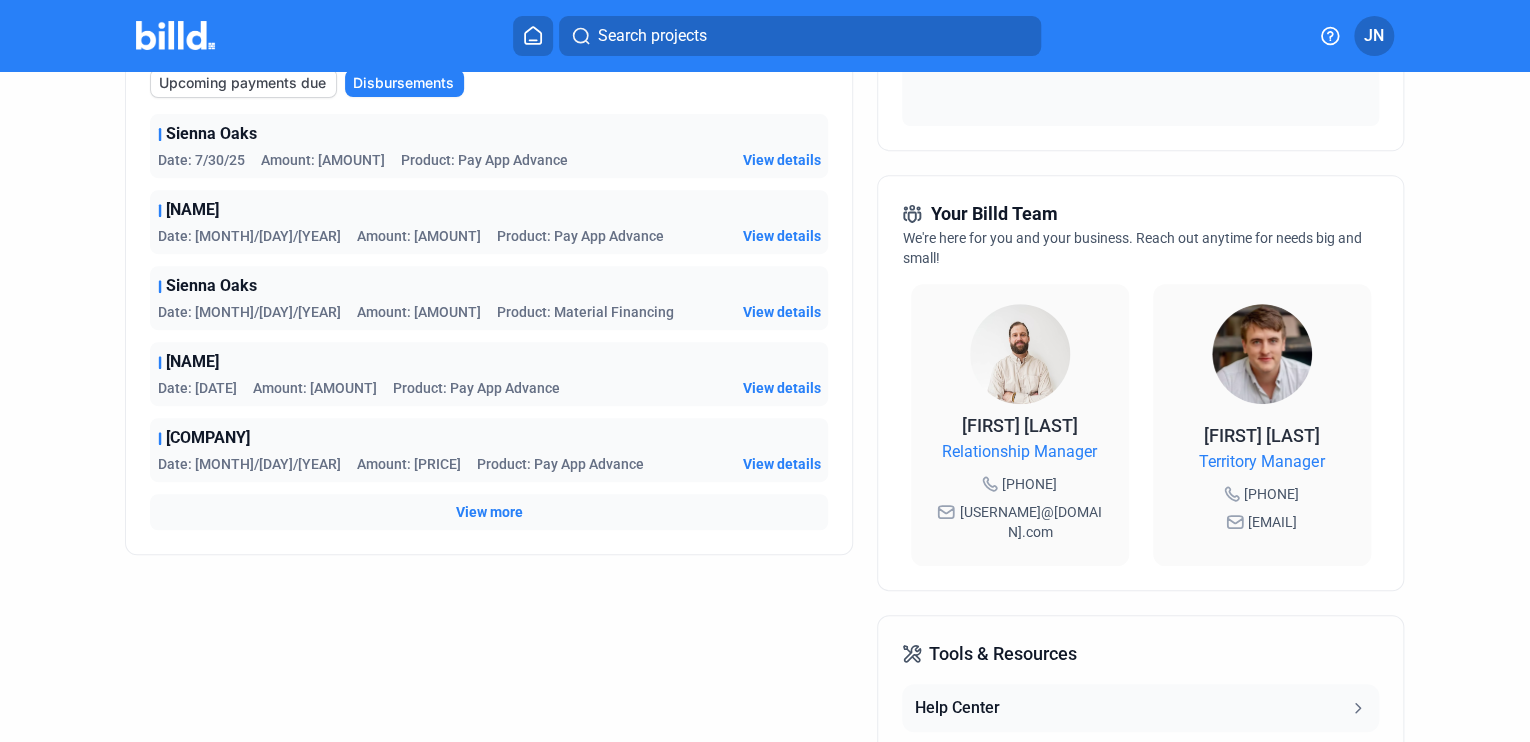 scroll, scrollTop: 0, scrollLeft: 0, axis: both 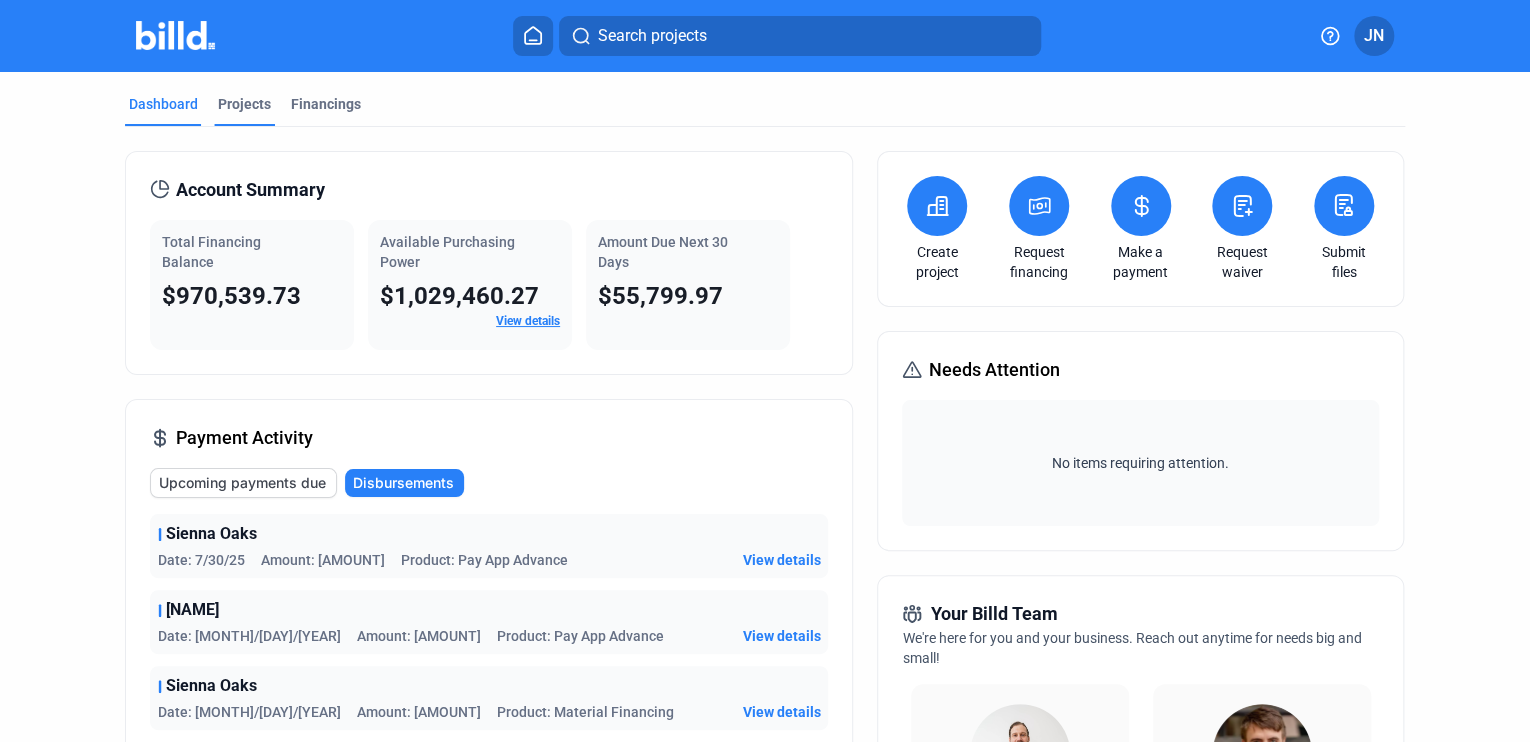 click on "Projects" at bounding box center (244, 104) 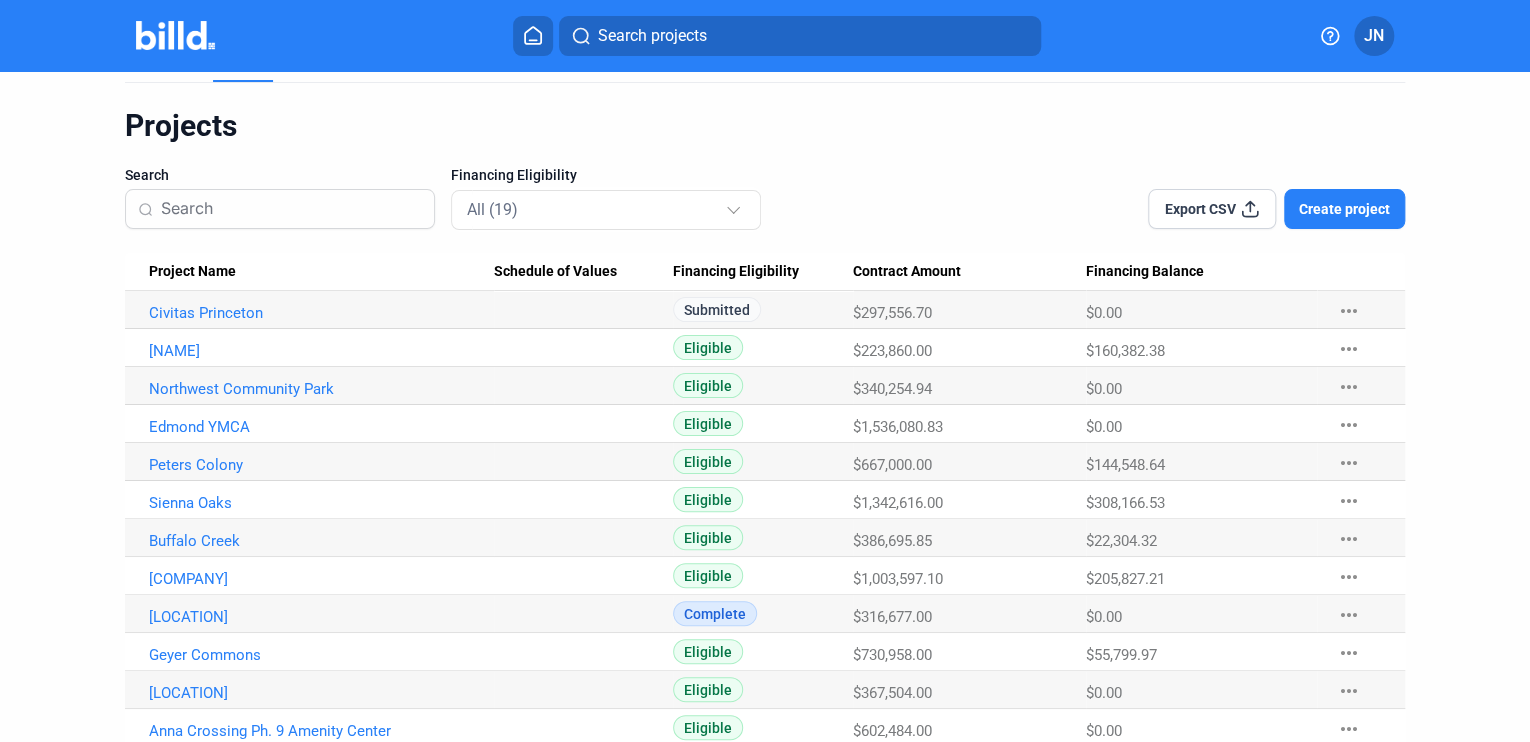 scroll, scrollTop: 0, scrollLeft: 0, axis: both 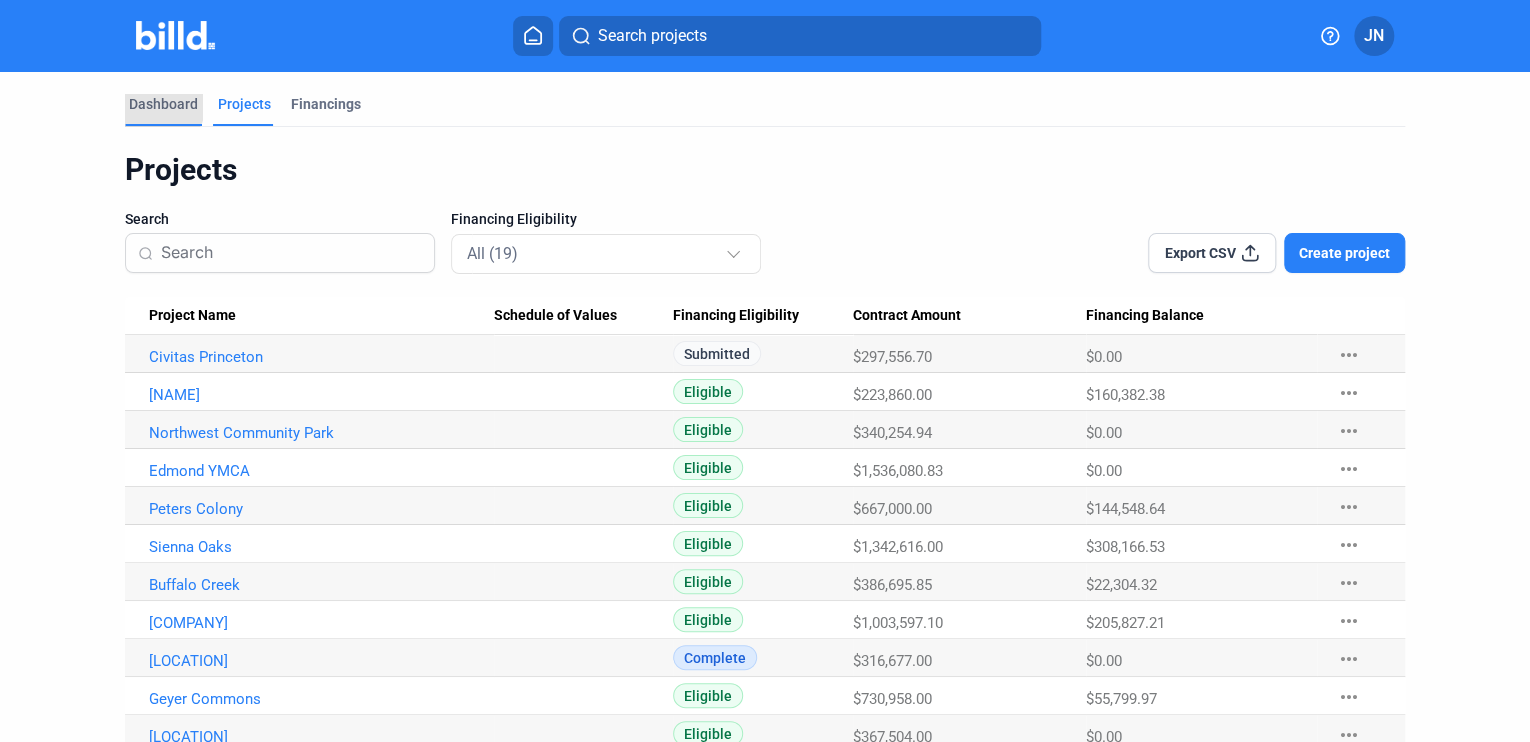 click on "Dashboard" at bounding box center (163, 104) 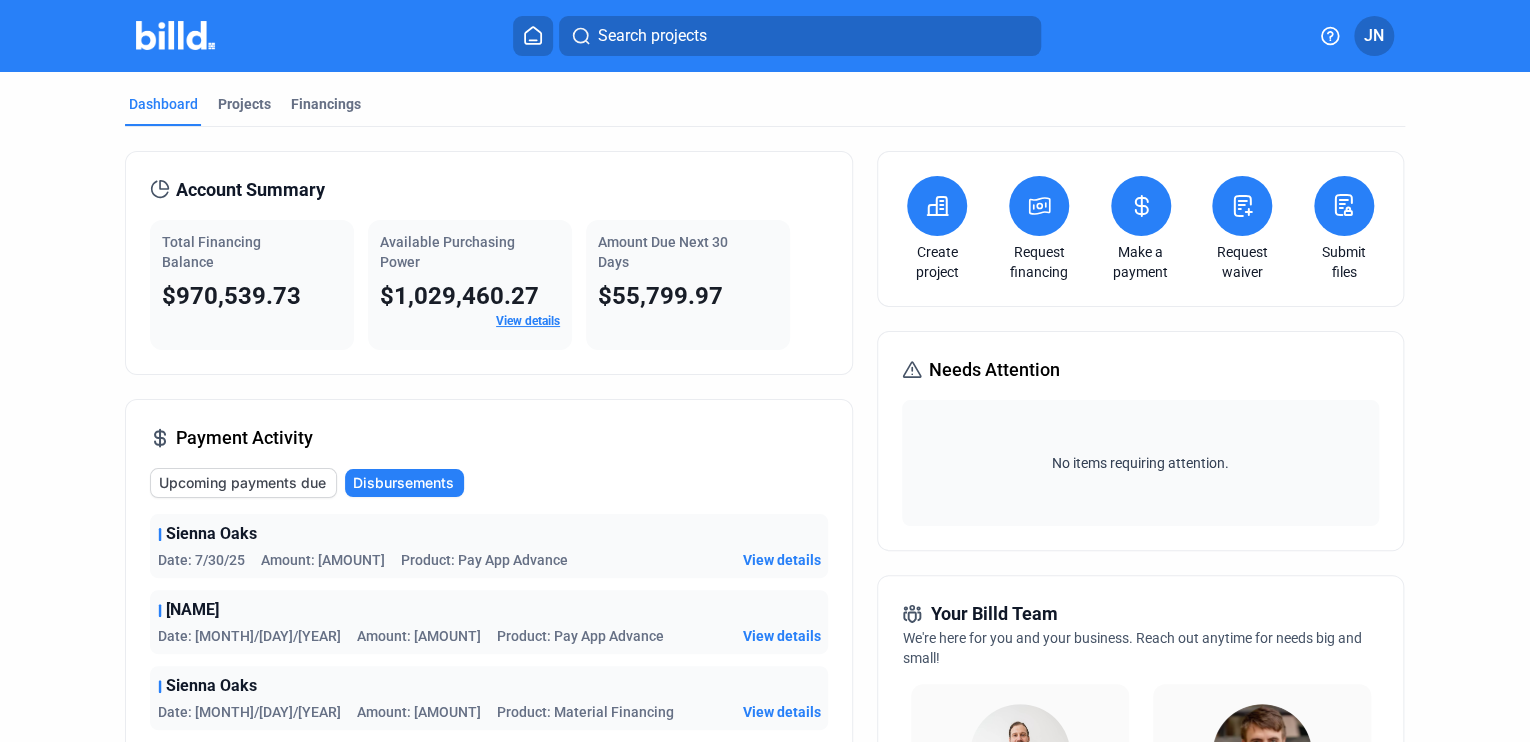 click on "Upcoming payments due" 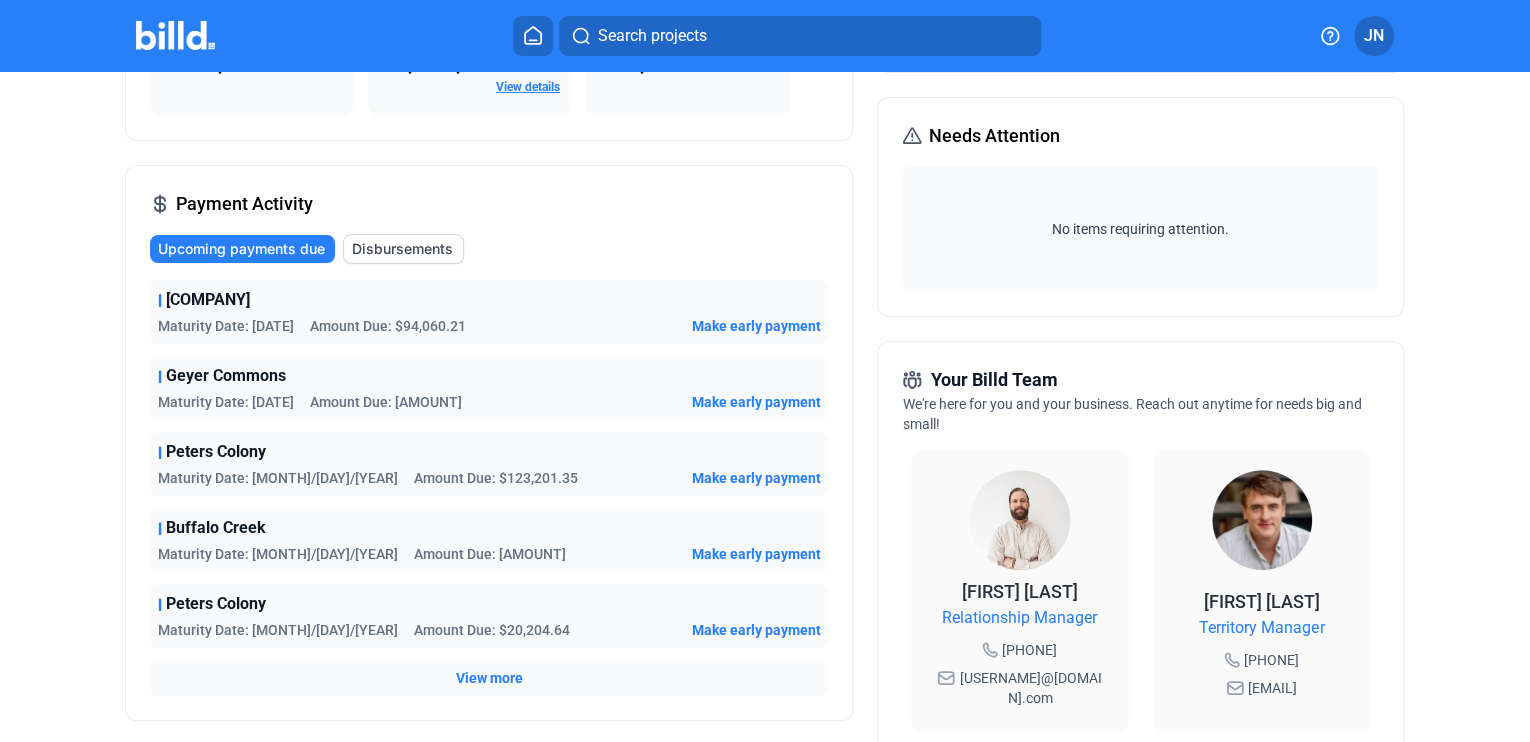 scroll, scrollTop: 240, scrollLeft: 0, axis: vertical 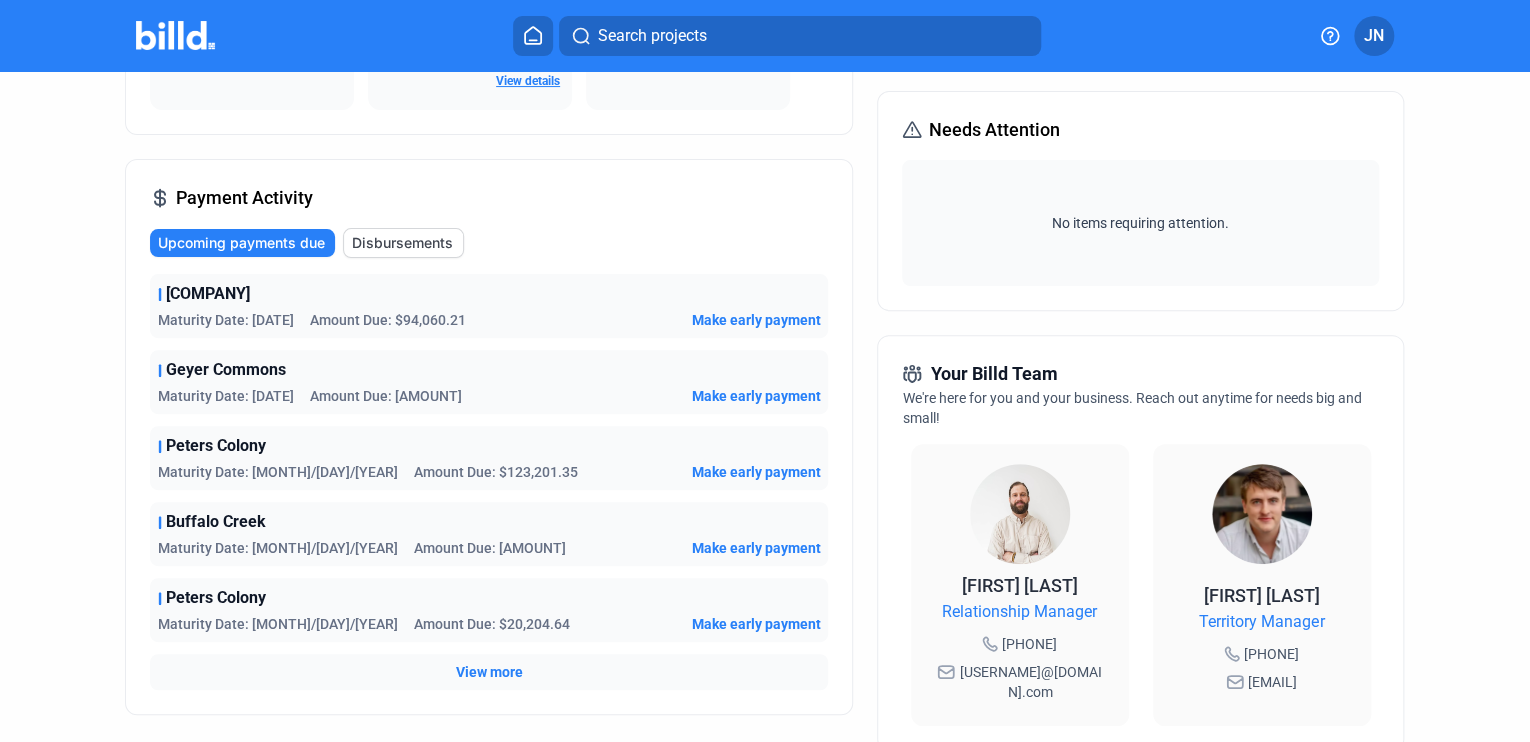 click on "Disbursements" 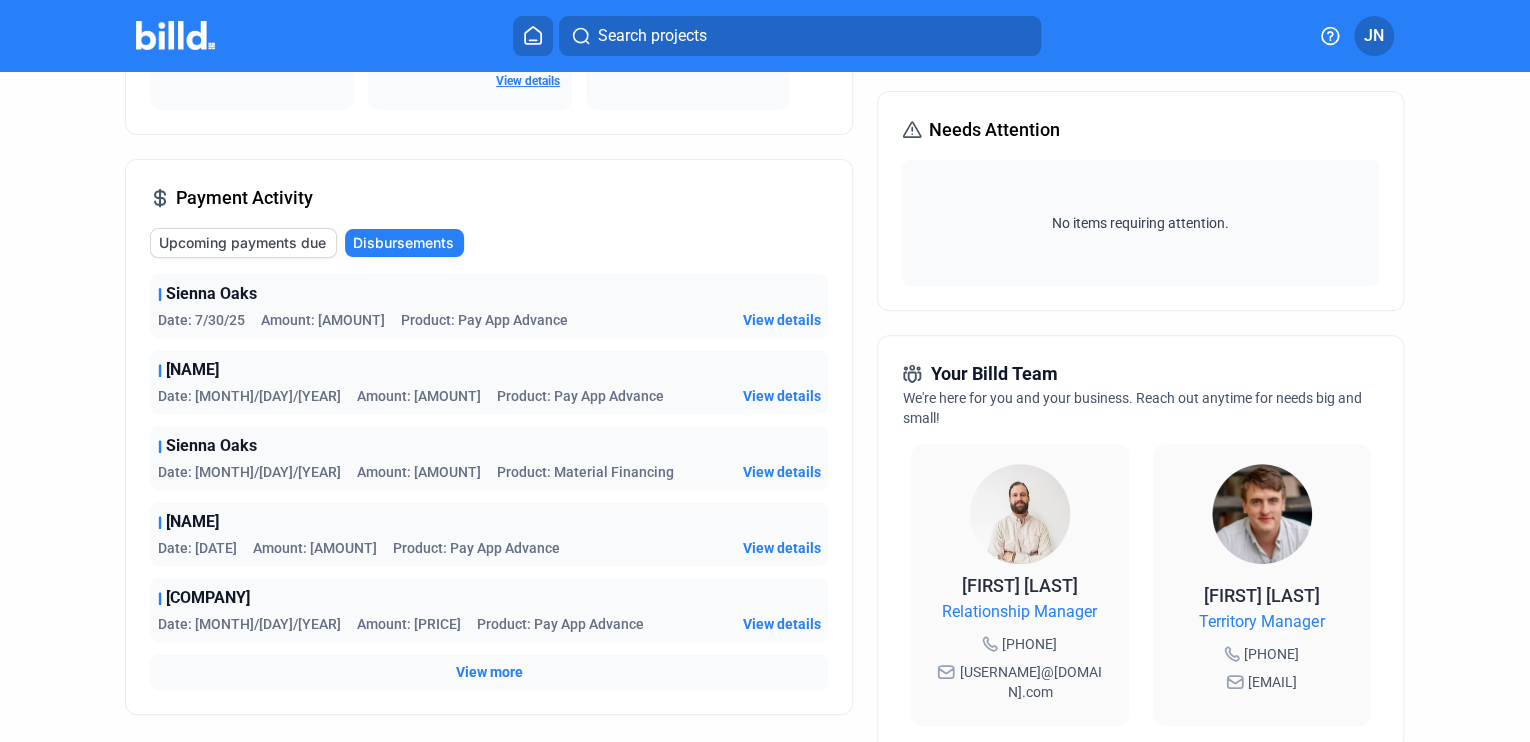 click on "Upcoming payments due" 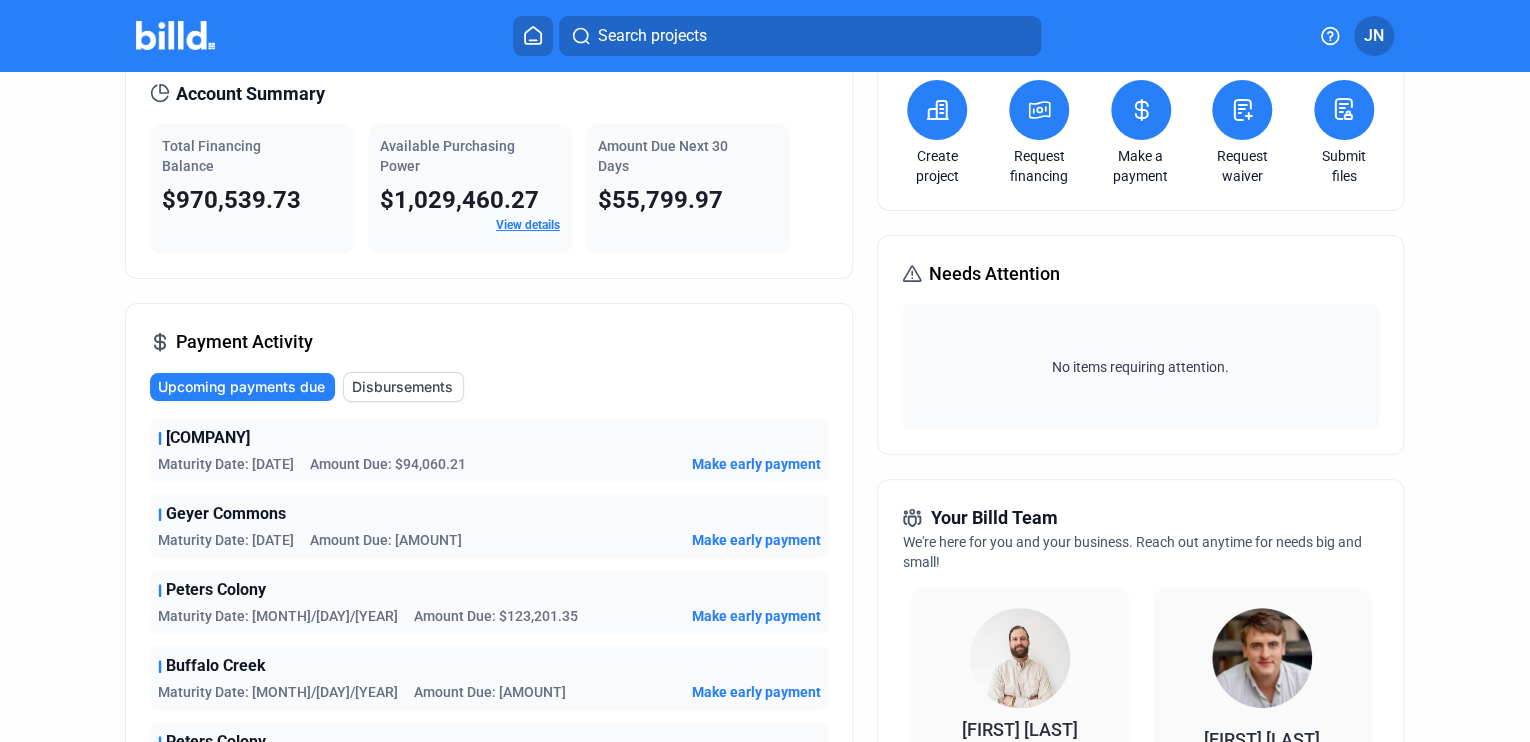 scroll, scrollTop: 0, scrollLeft: 0, axis: both 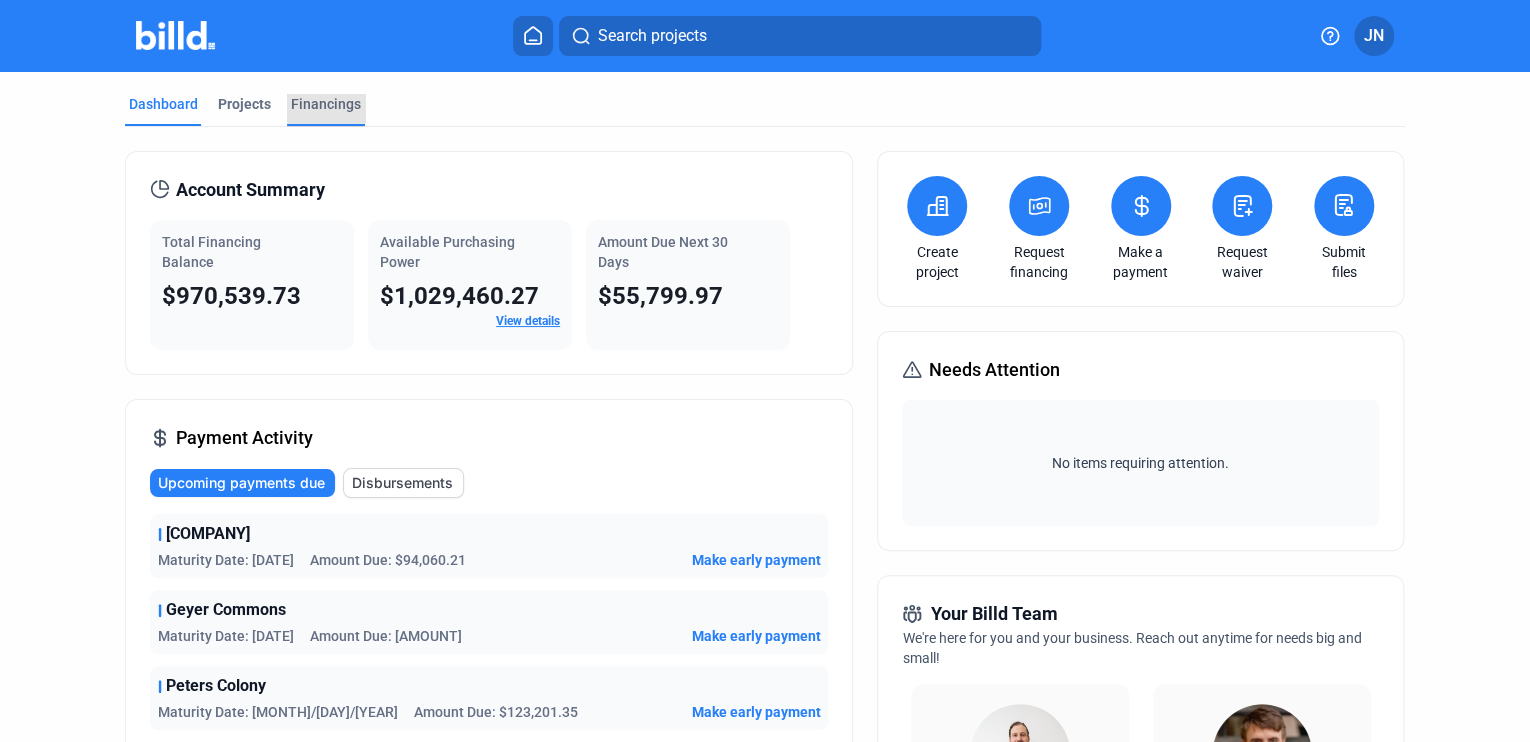 click on "Financings" at bounding box center (326, 104) 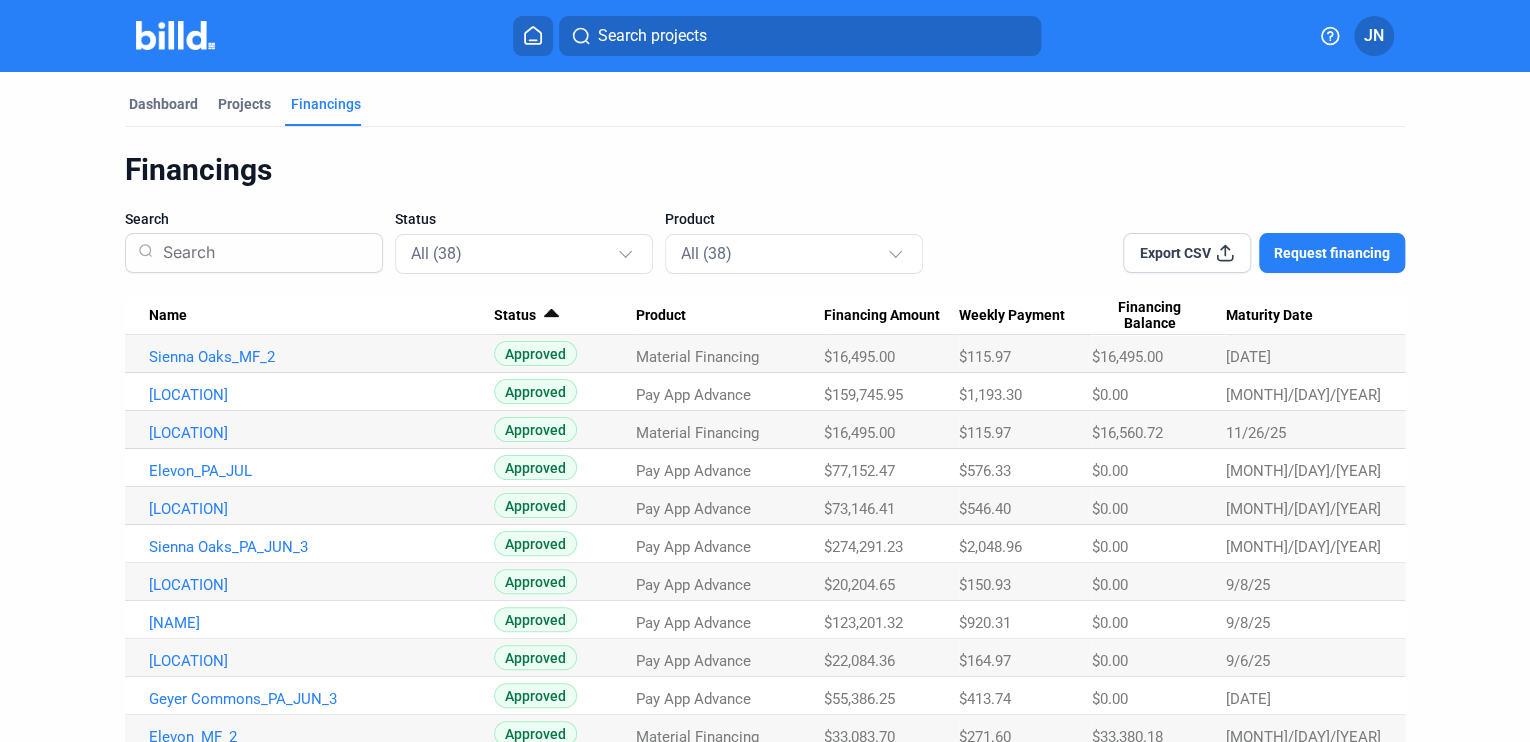 click on "Maturity Date" at bounding box center [1269, 316] 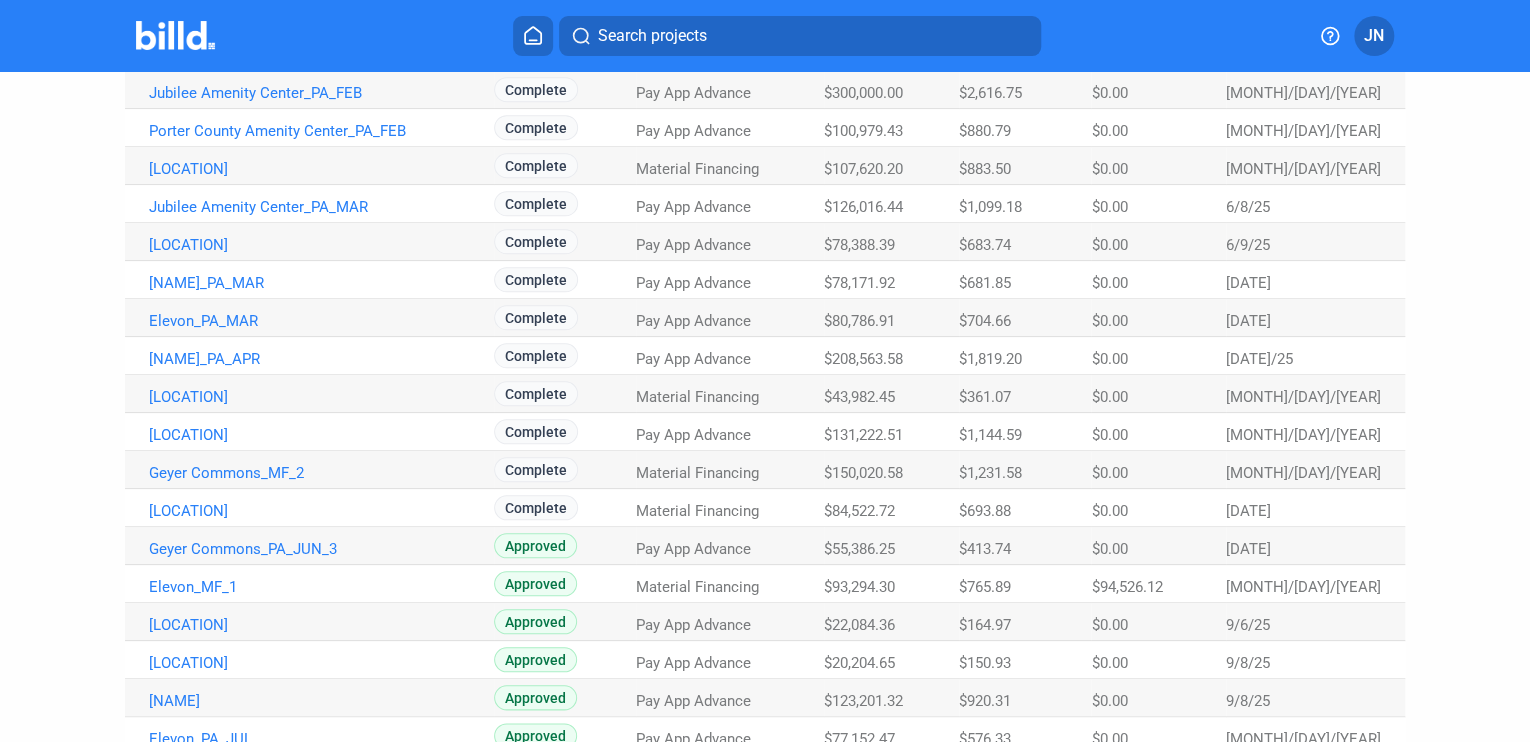 scroll, scrollTop: 1086, scrollLeft: 0, axis: vertical 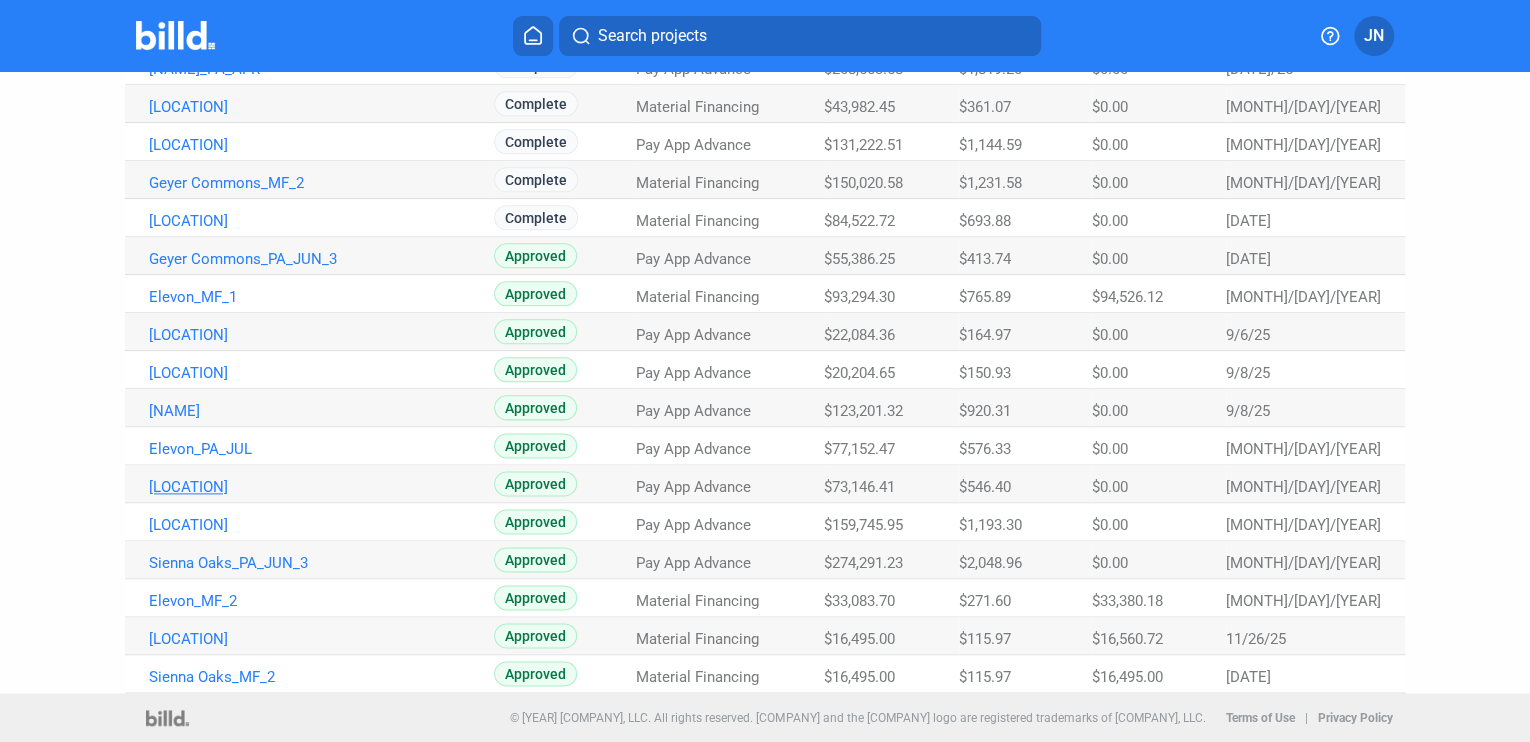 click on "[LOCATION]" at bounding box center (321, -729) 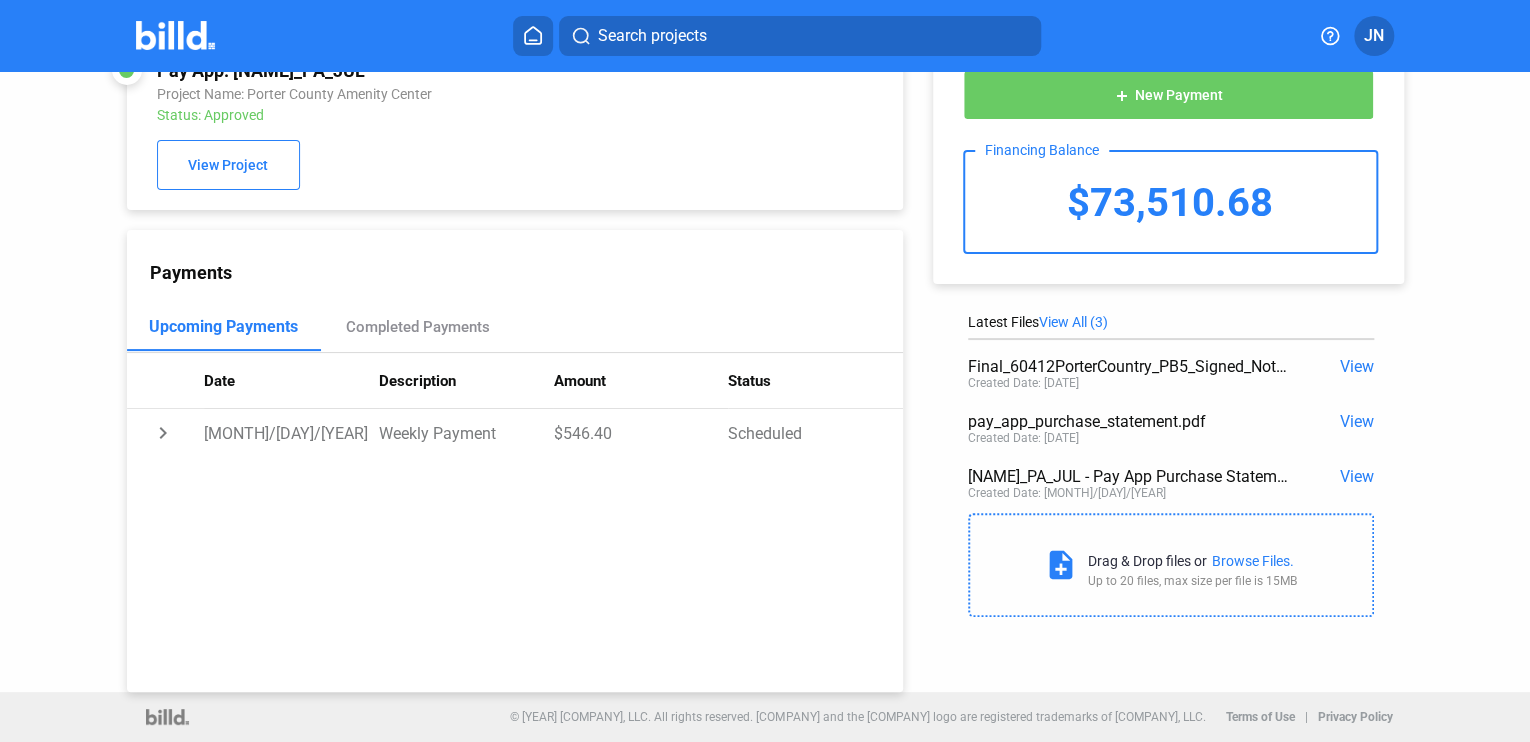 scroll, scrollTop: 0, scrollLeft: 0, axis: both 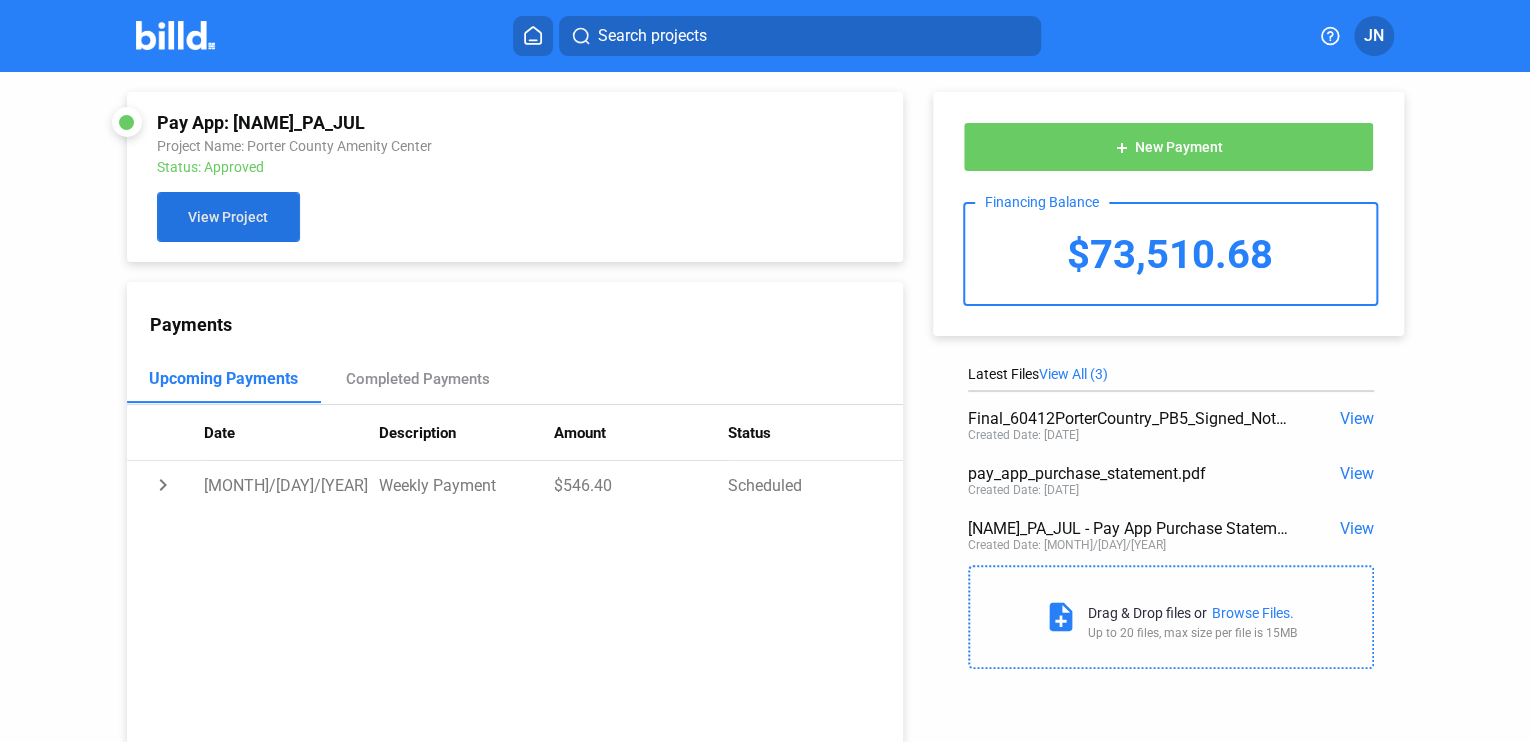 click on "View Project" 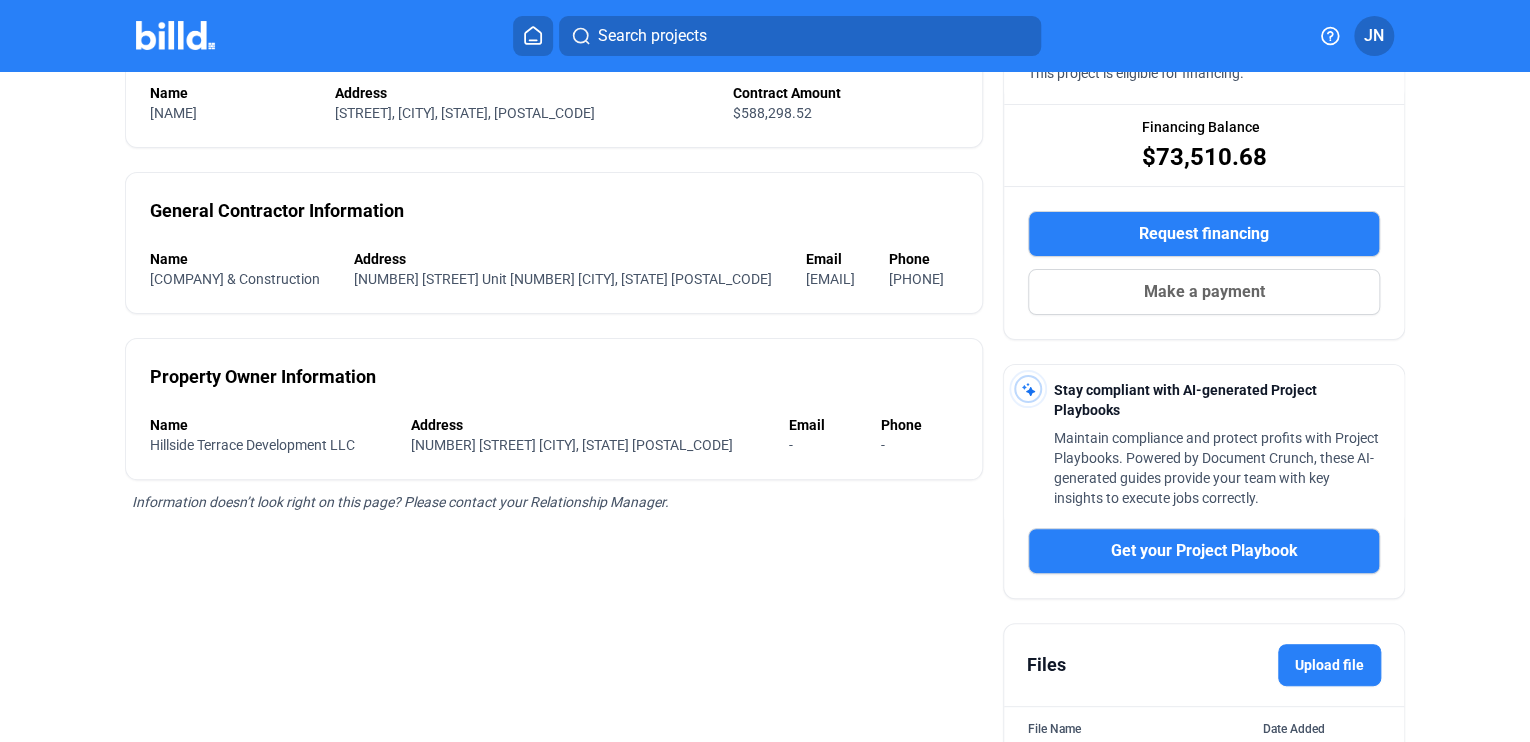 scroll, scrollTop: 0, scrollLeft: 0, axis: both 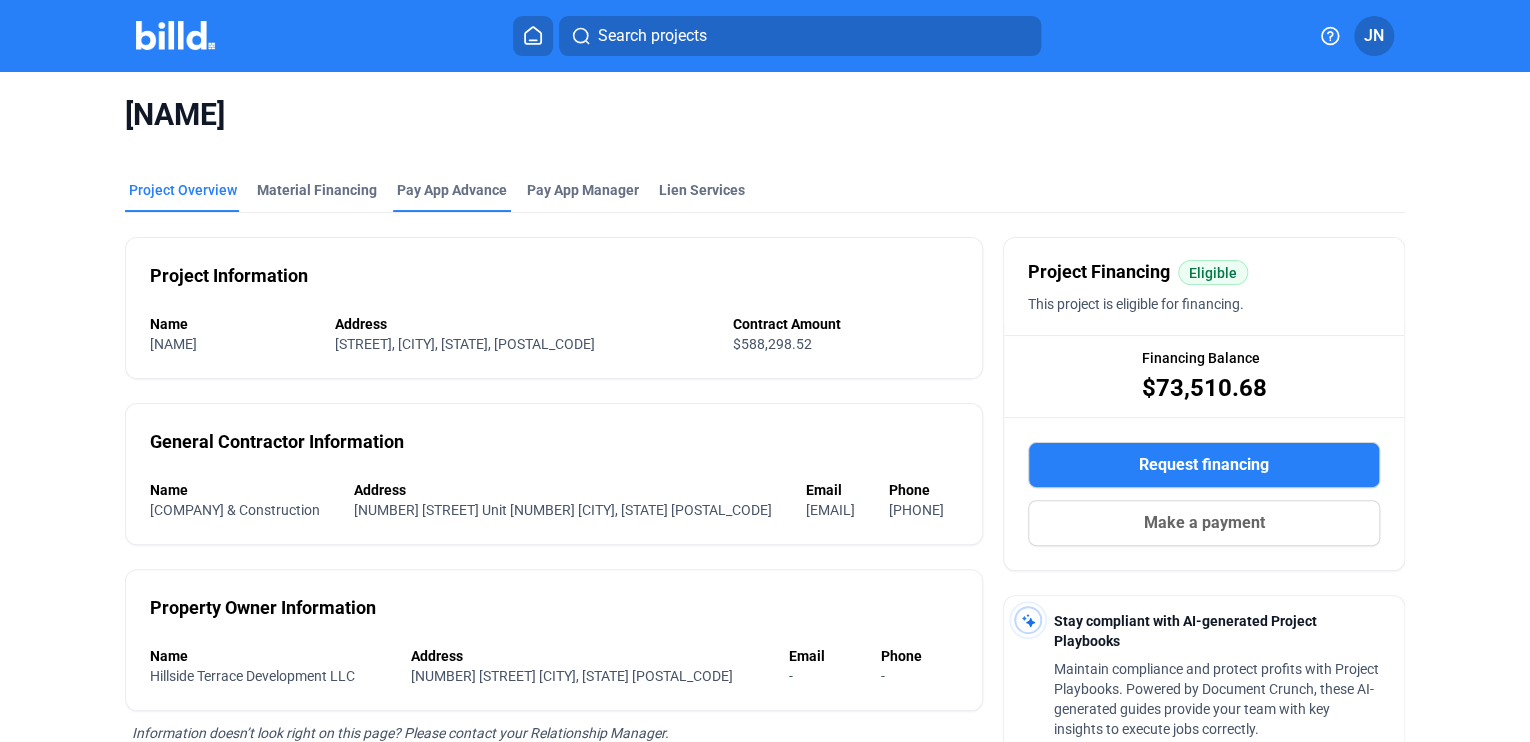 click on "Pay App Advance" at bounding box center [452, 190] 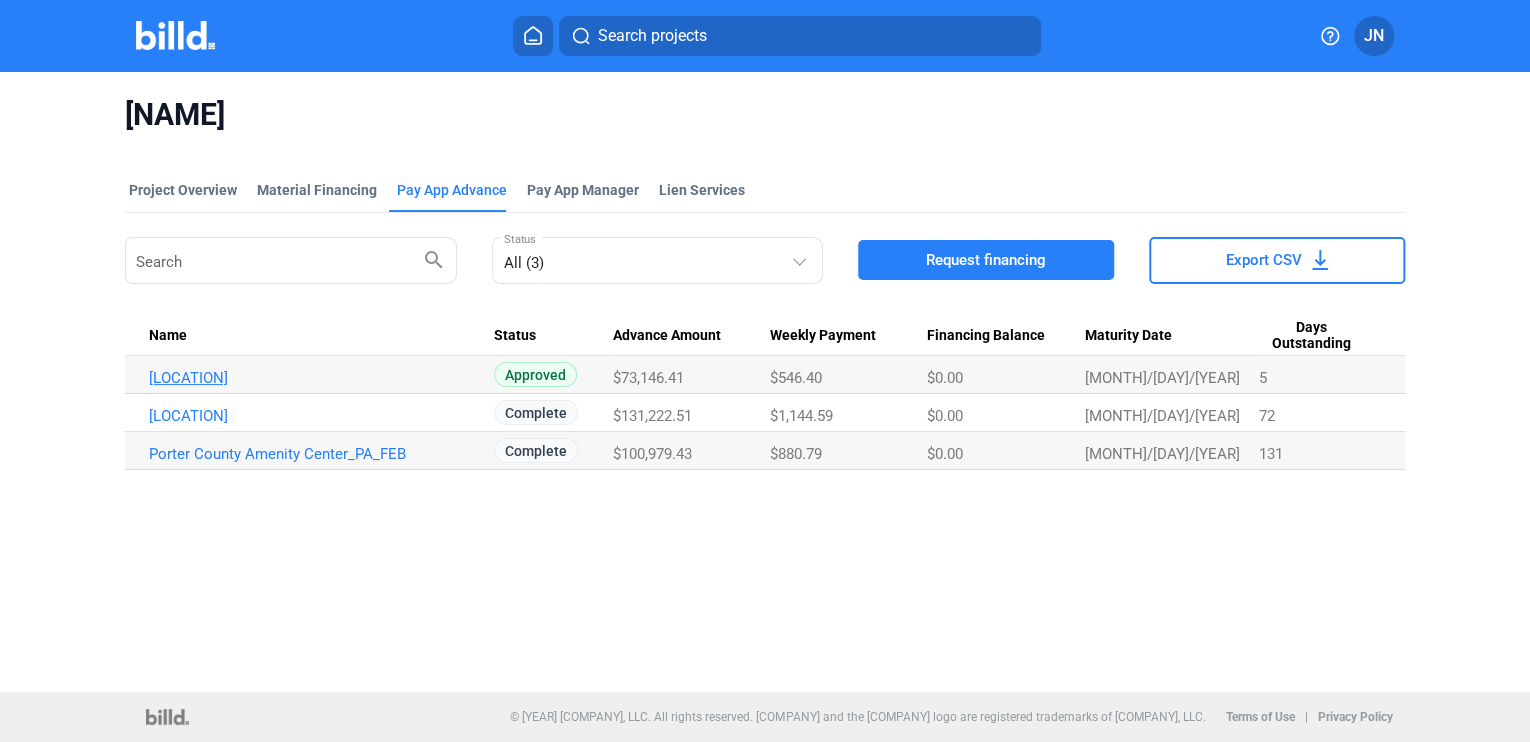 click on "[LOCATION]" at bounding box center [321, 378] 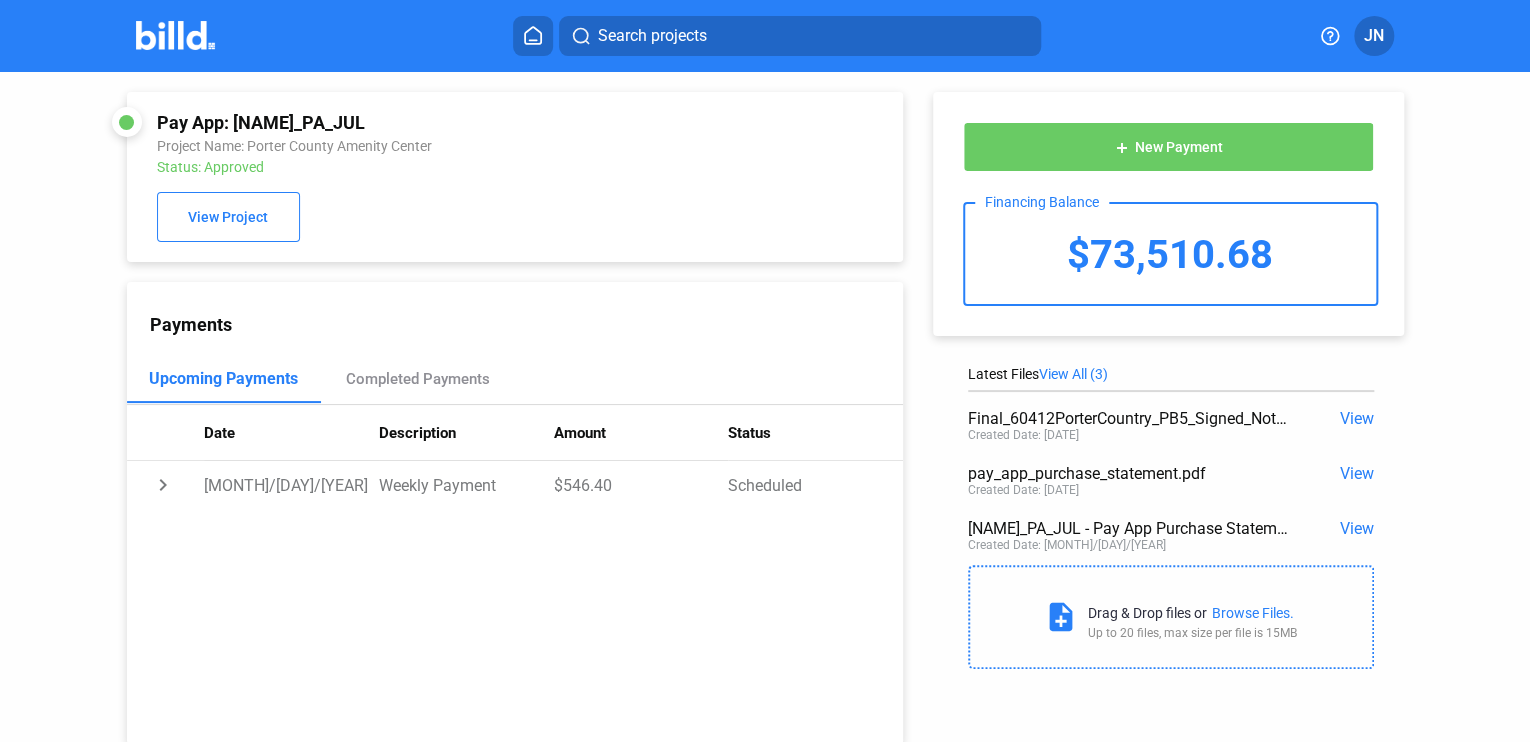 click 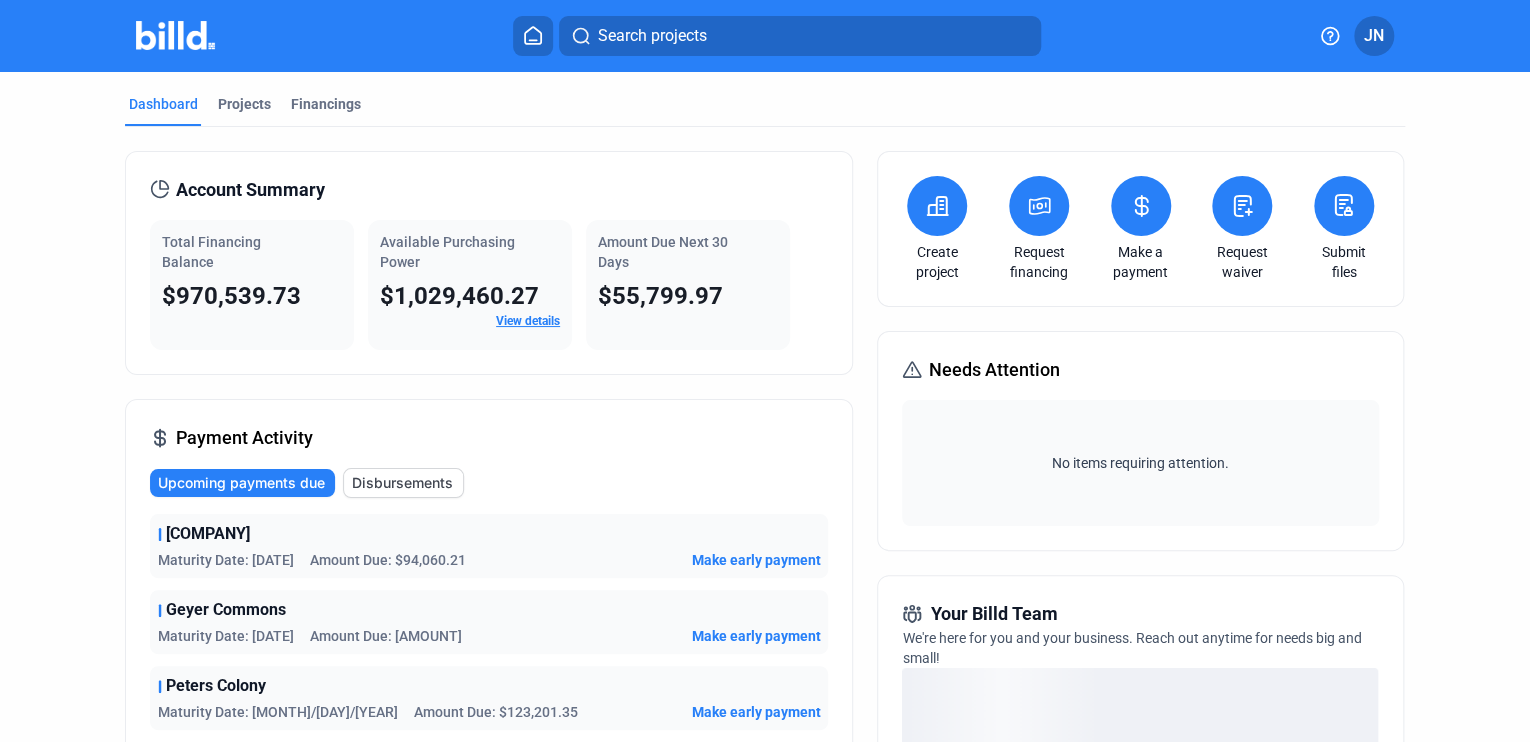 click on "Disbursements" 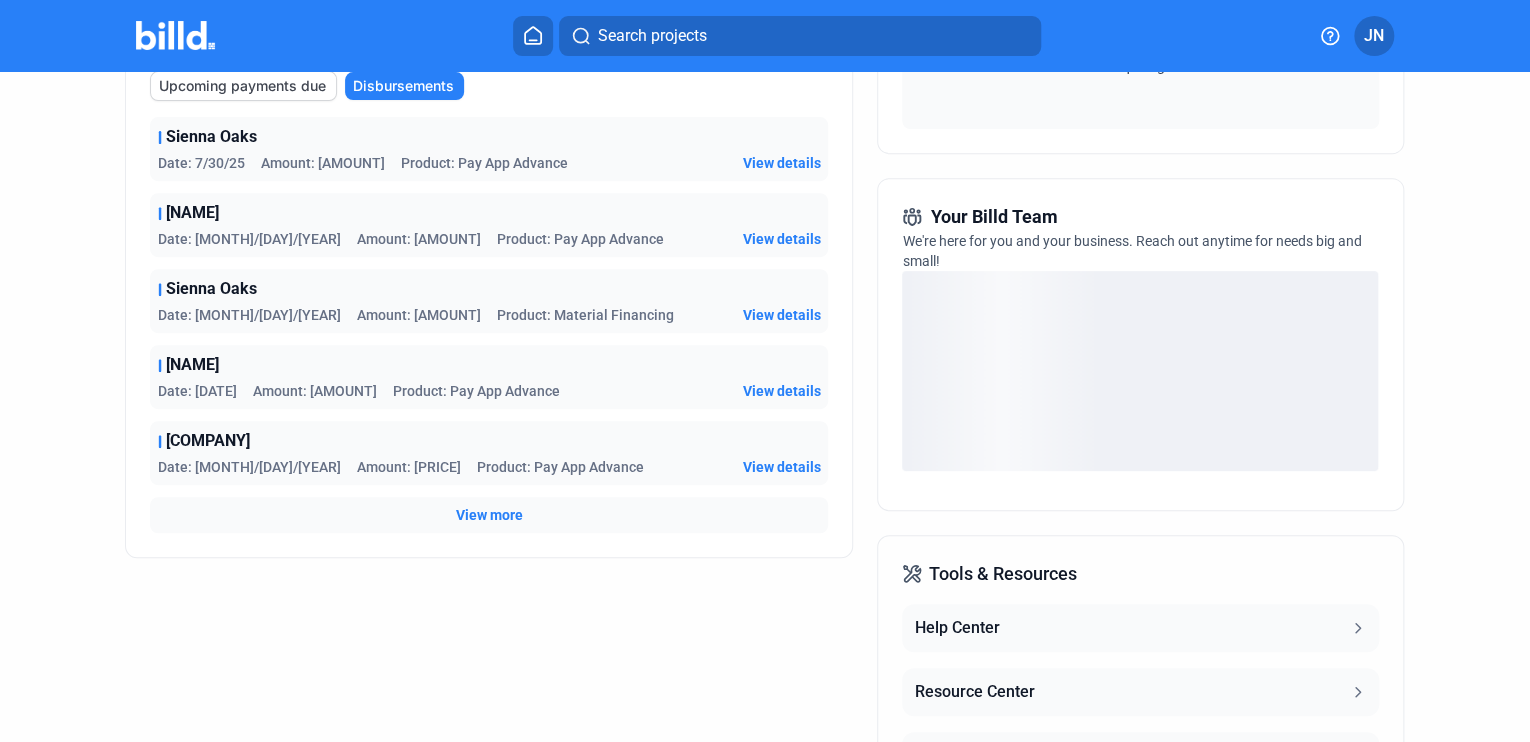 scroll, scrollTop: 400, scrollLeft: 0, axis: vertical 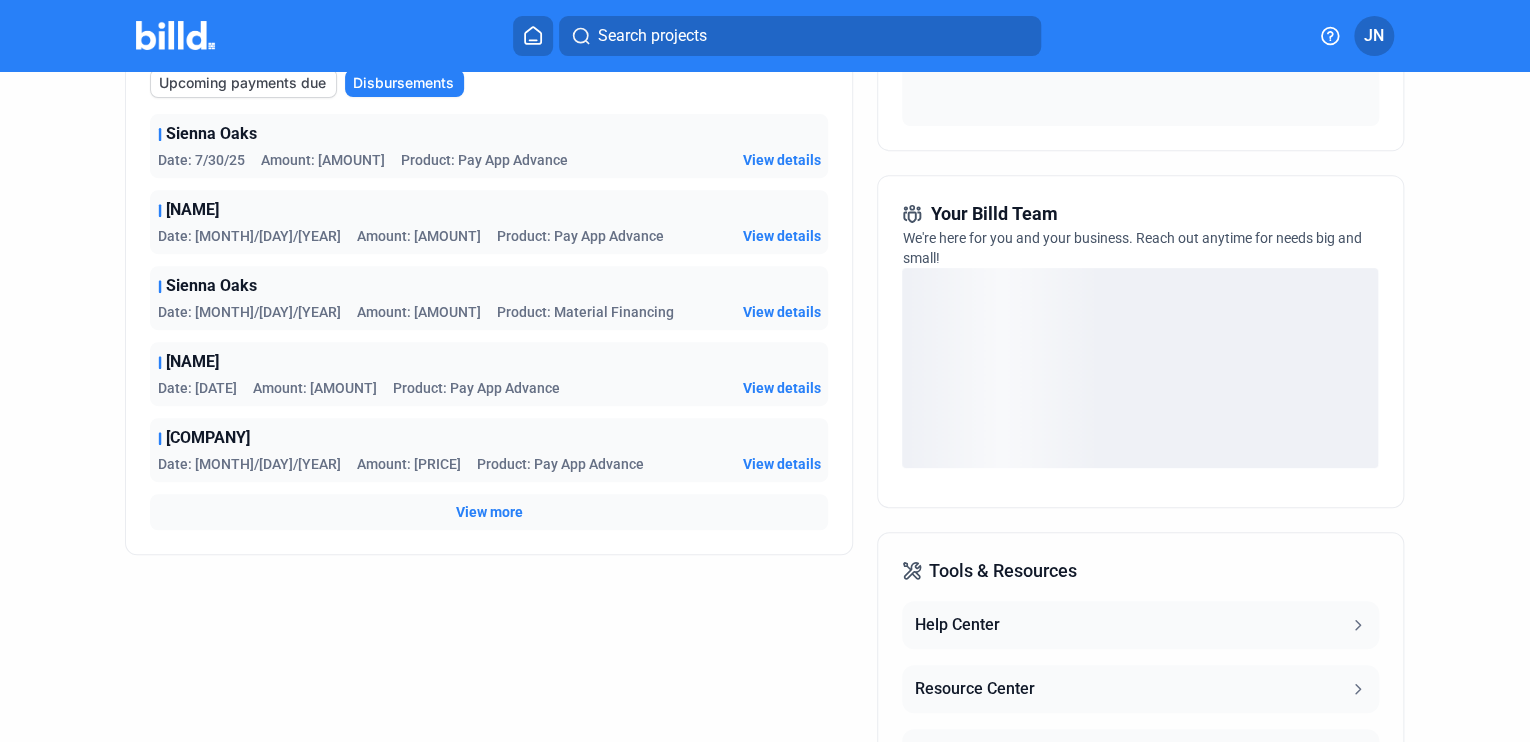 type 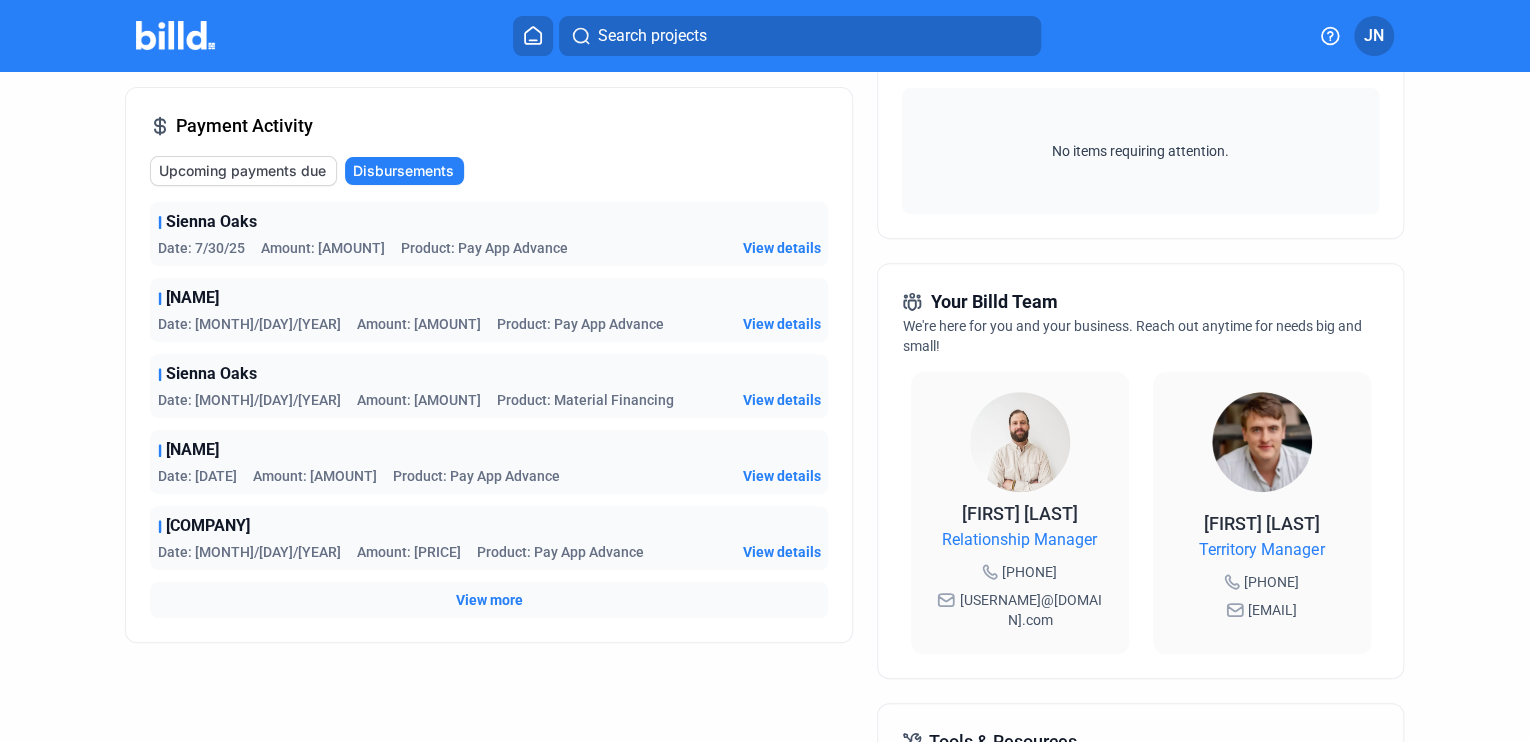 scroll, scrollTop: 0, scrollLeft: 0, axis: both 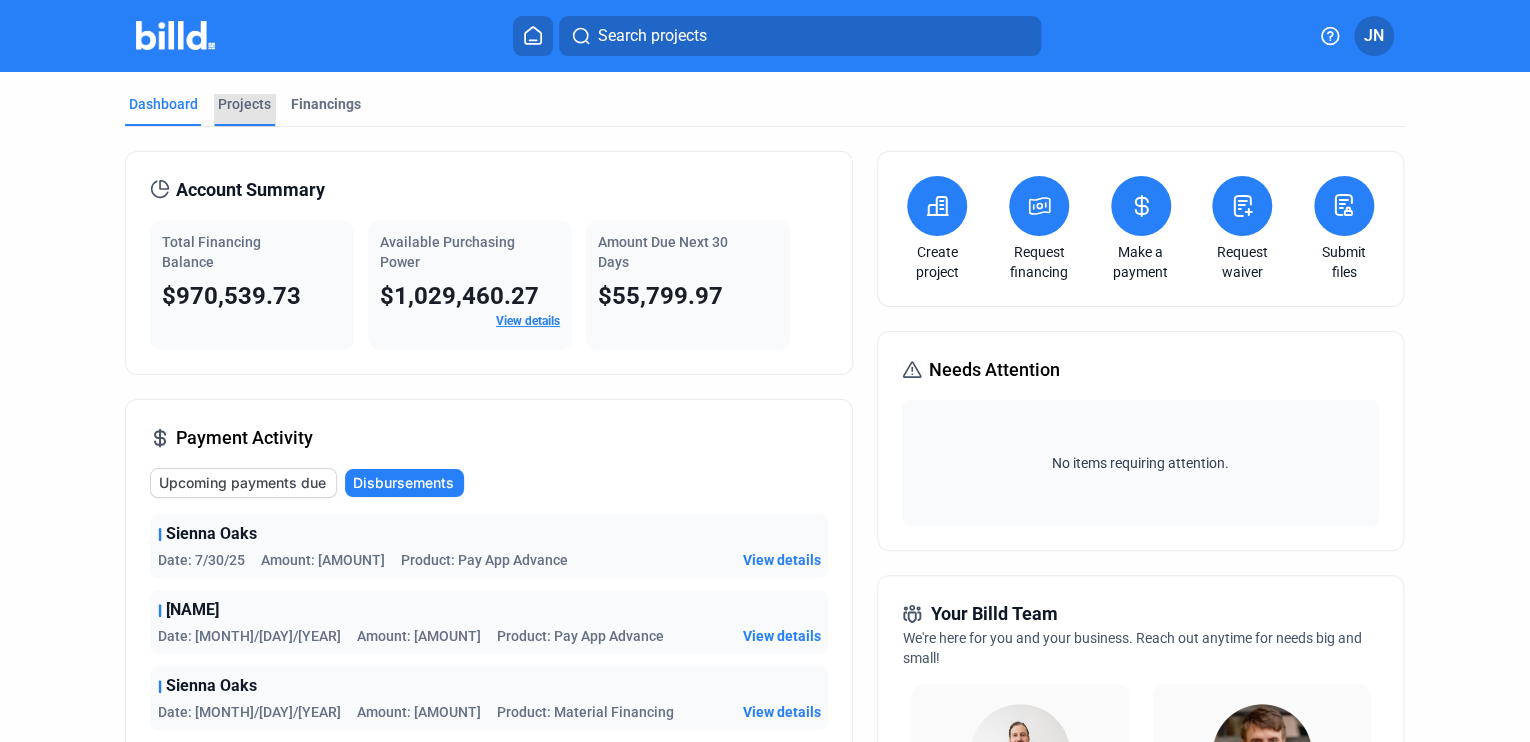 click on "Projects" at bounding box center [244, 104] 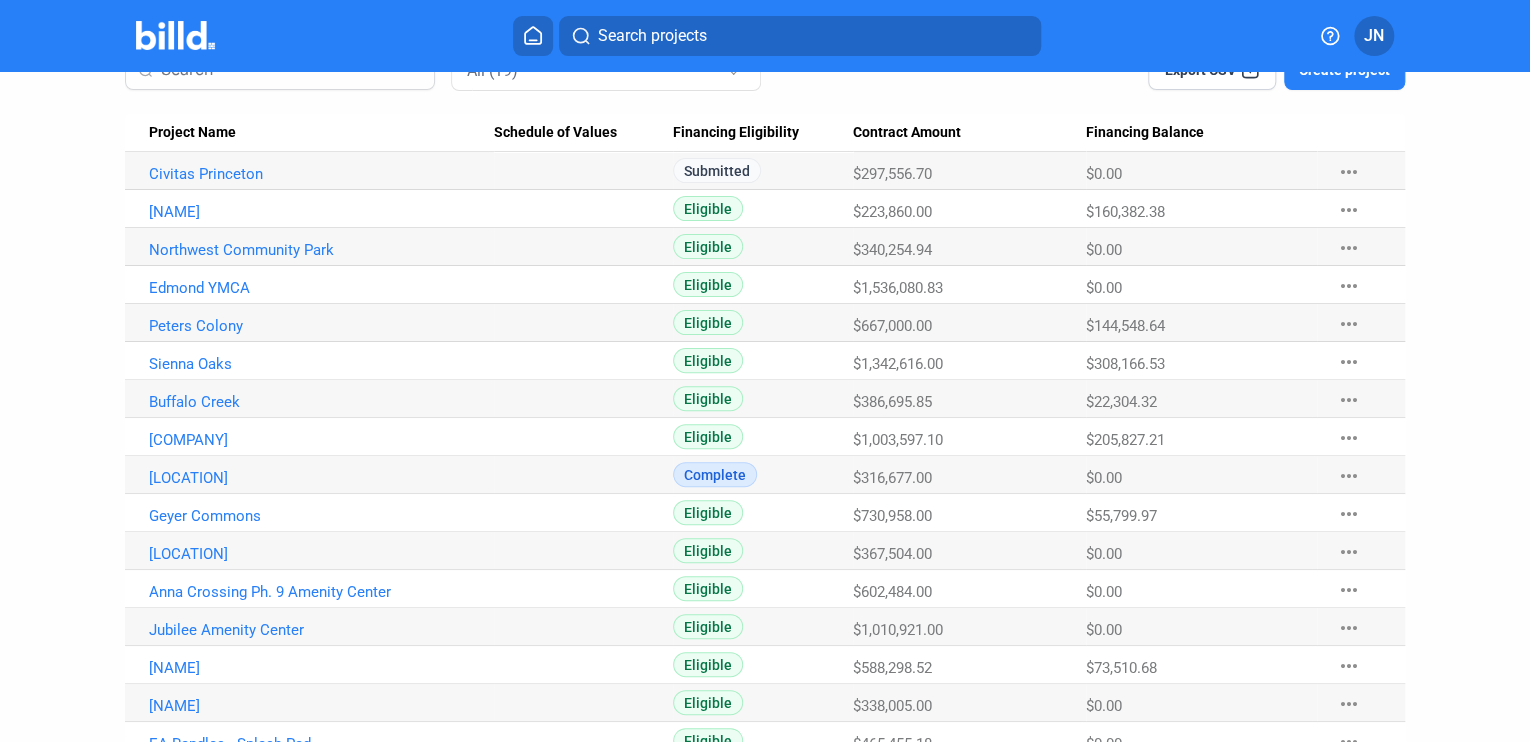 scroll, scrollTop: 0, scrollLeft: 0, axis: both 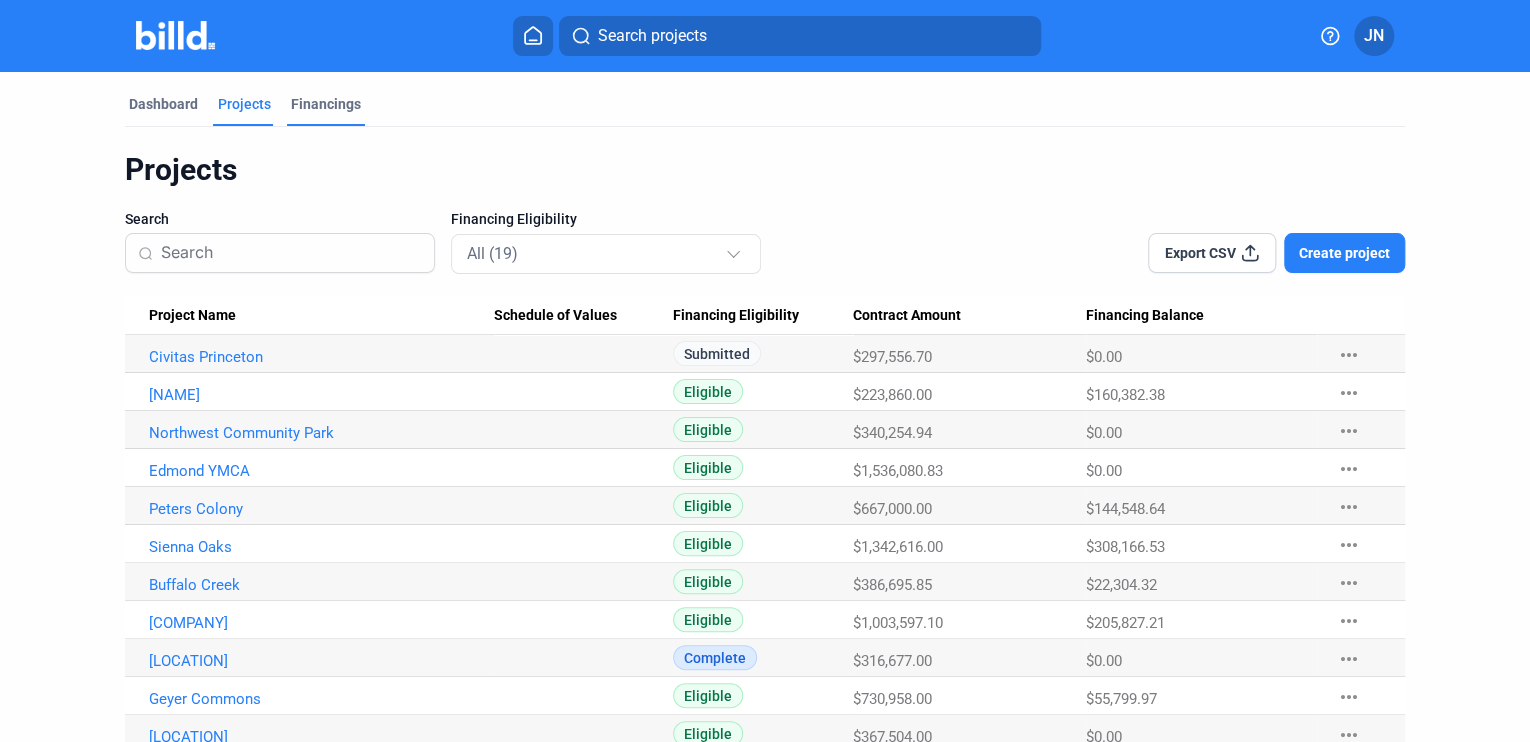 click on "Financings" at bounding box center (326, 104) 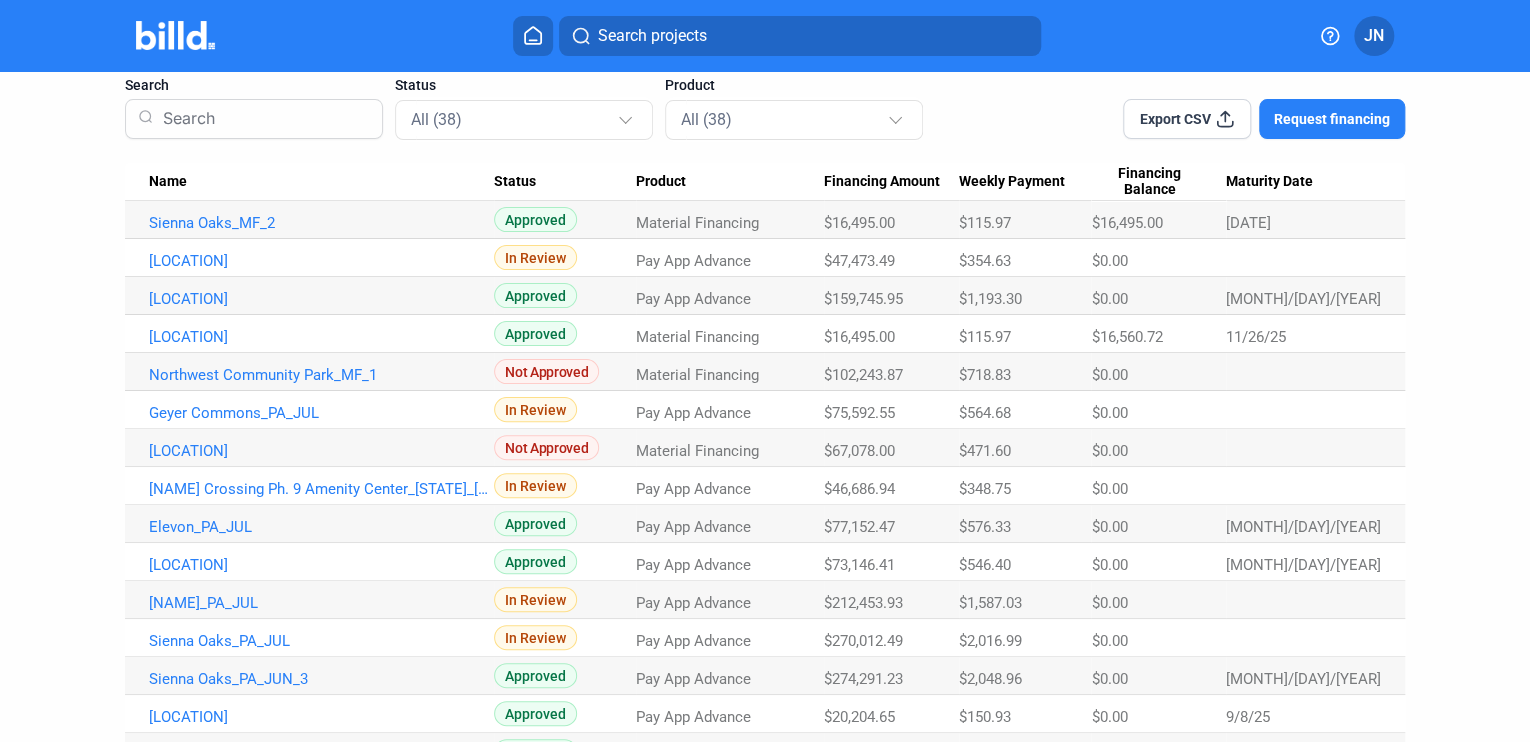 scroll, scrollTop: 160, scrollLeft: 0, axis: vertical 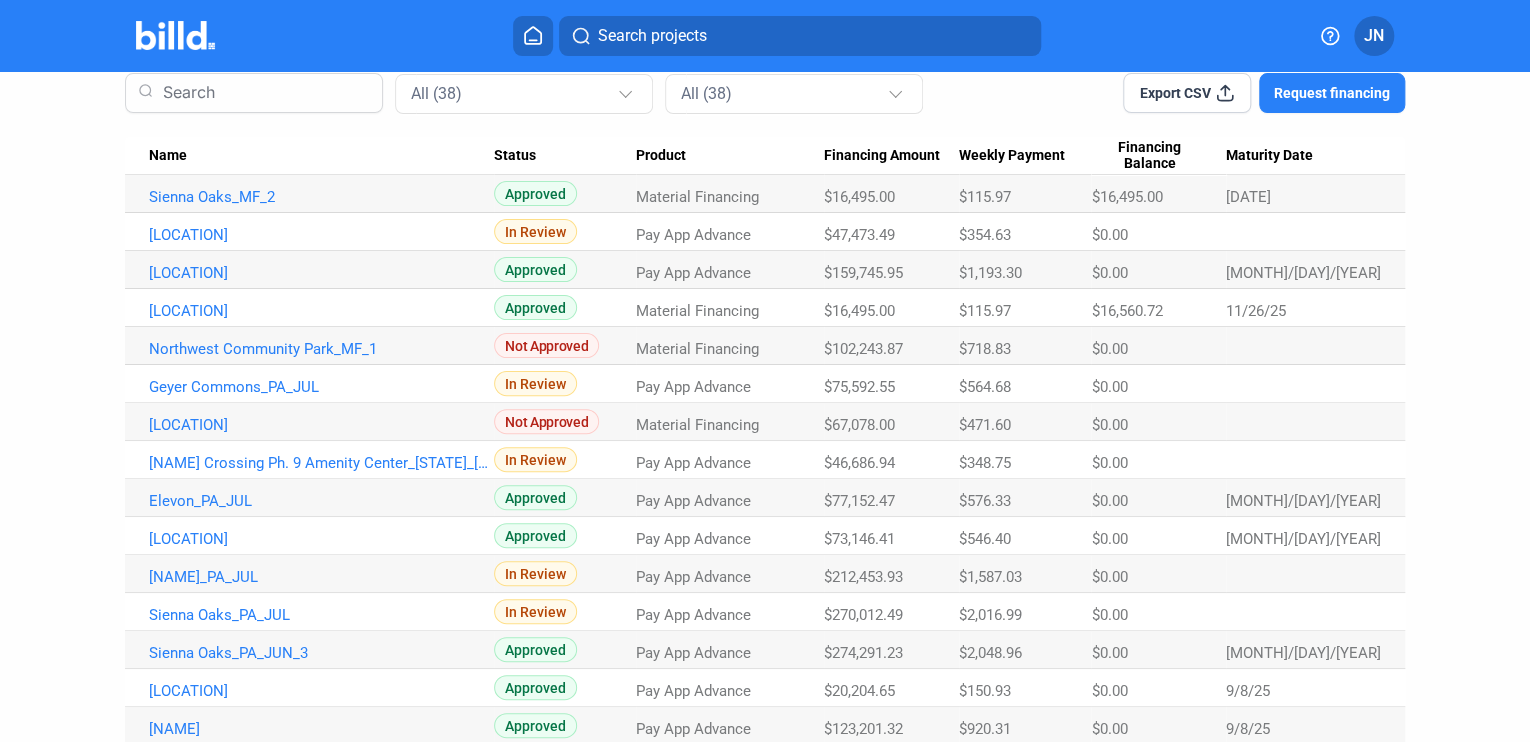 click on "Status" at bounding box center (515, 156) 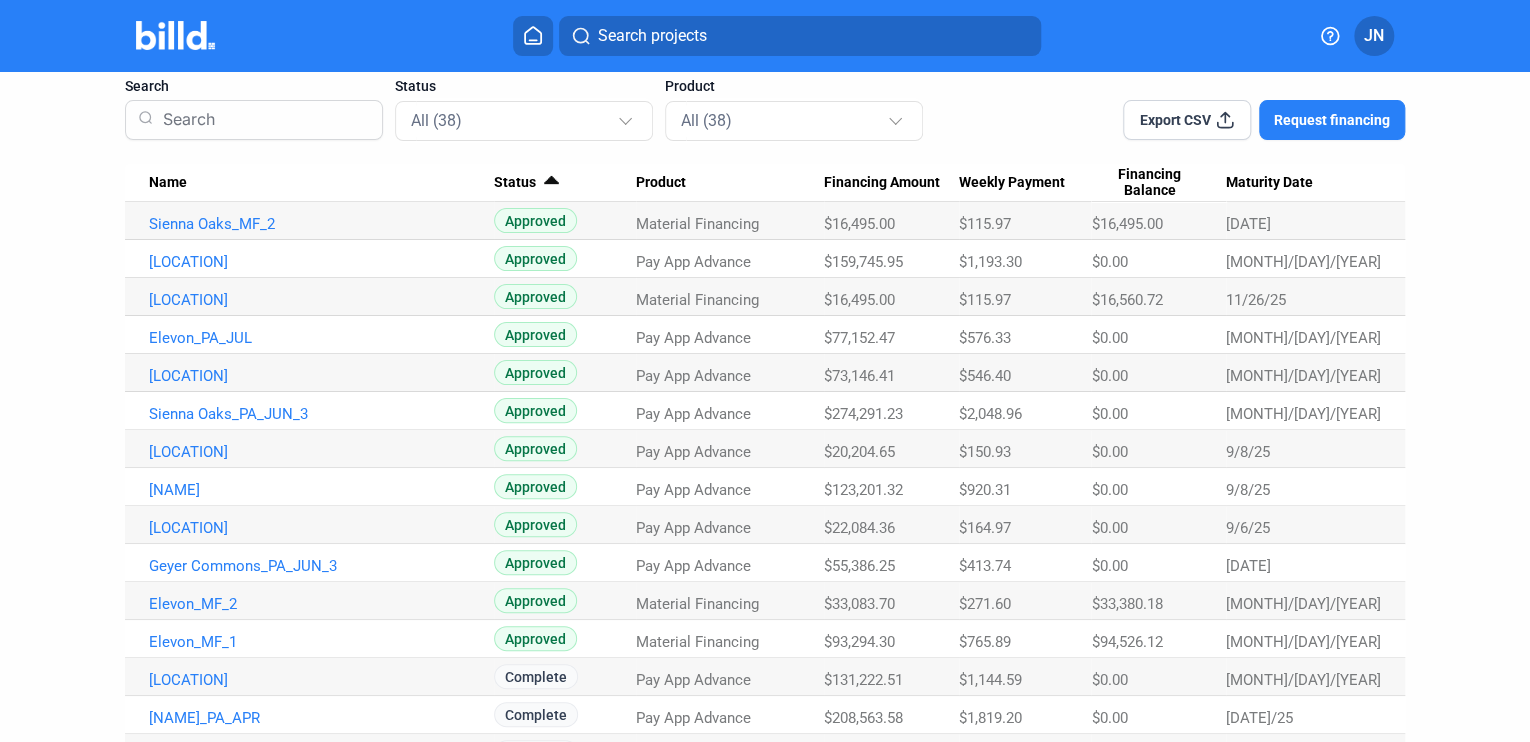 scroll, scrollTop: 0, scrollLeft: 0, axis: both 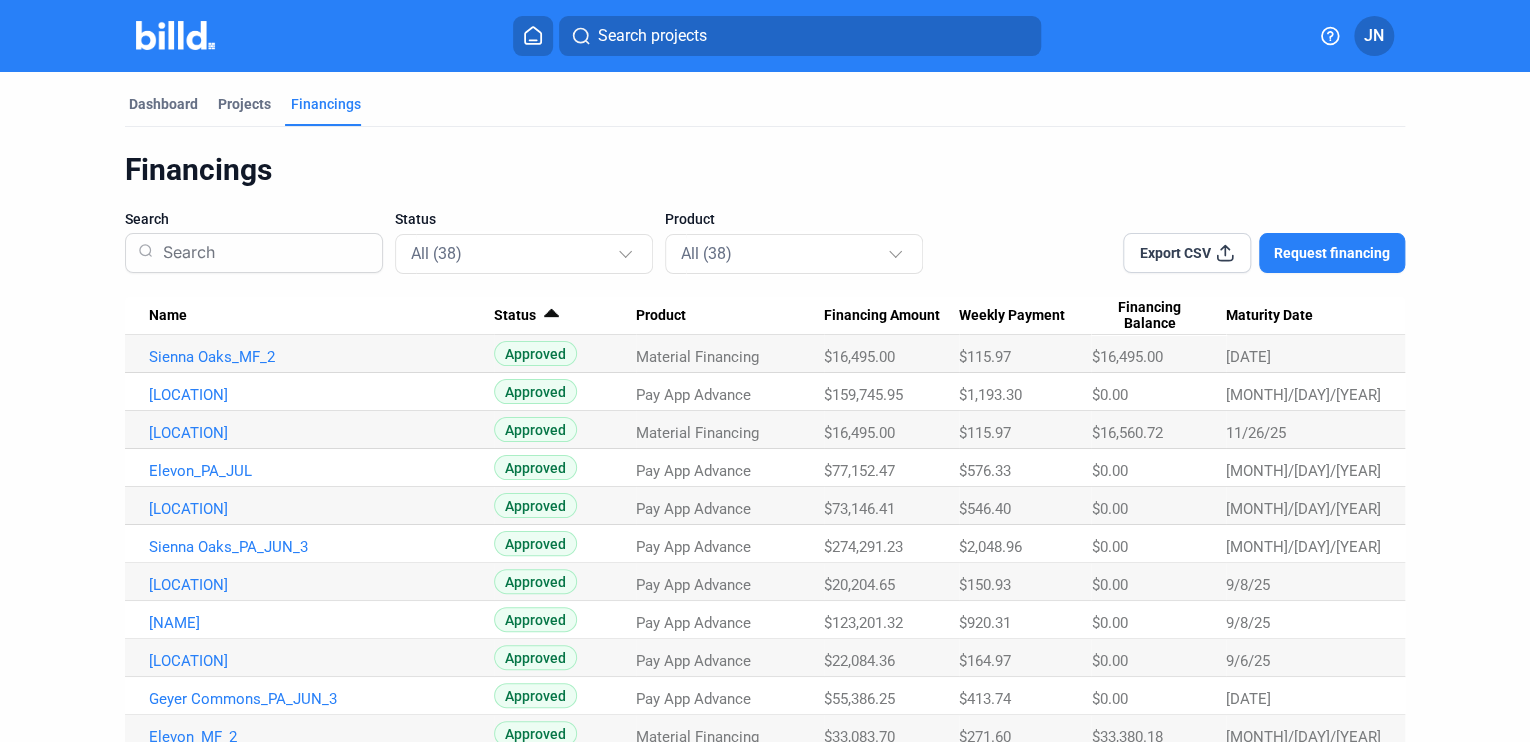 click on "Status" at bounding box center (515, 316) 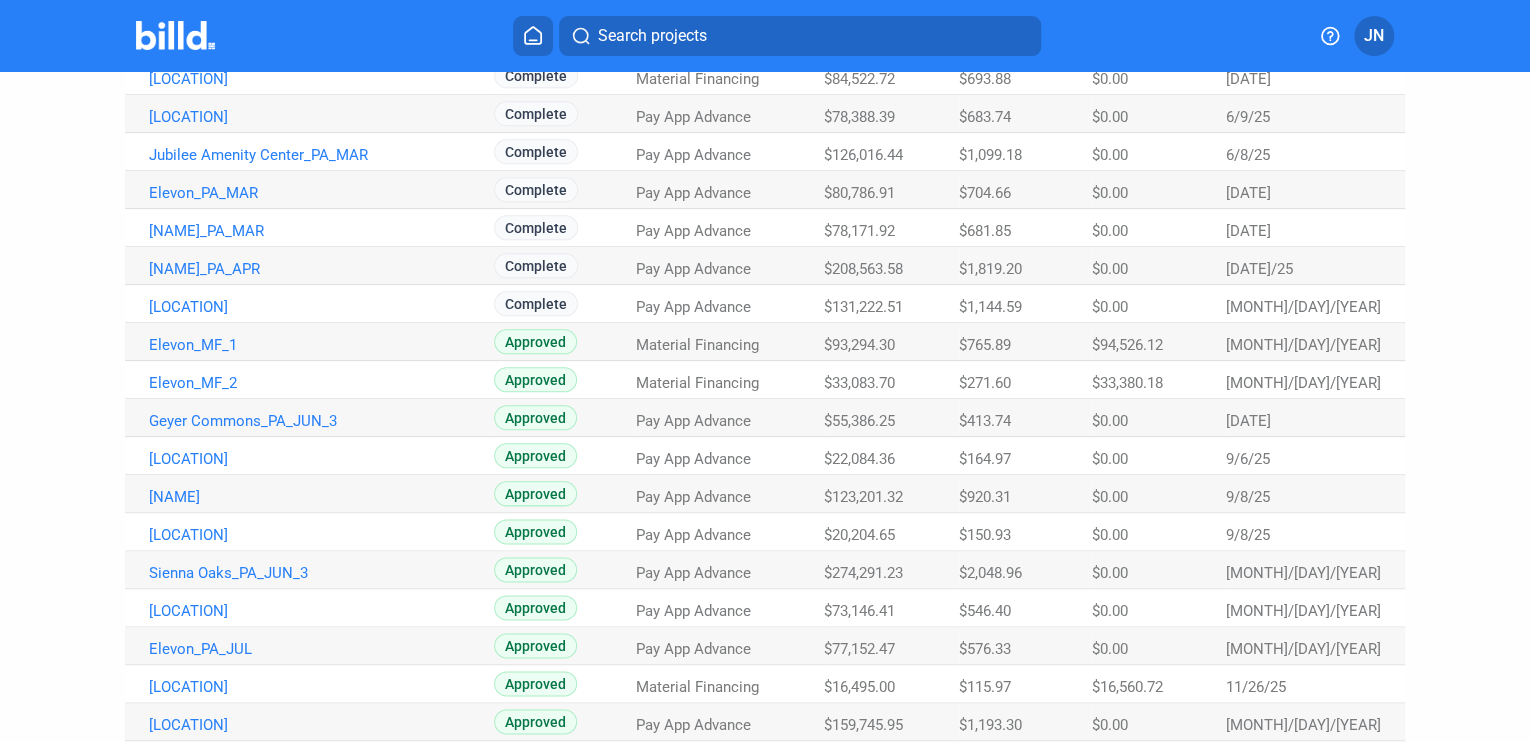 scroll, scrollTop: 1086, scrollLeft: 0, axis: vertical 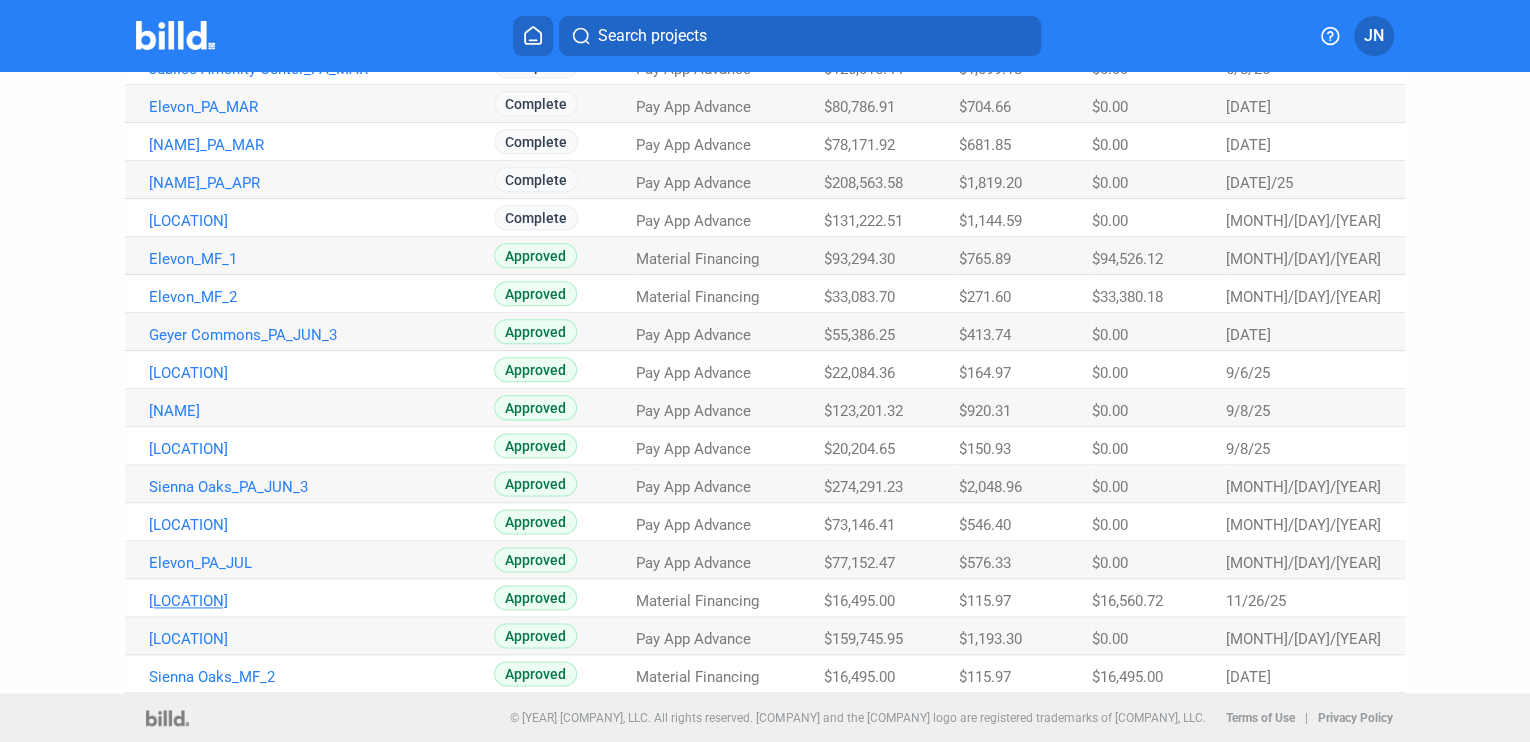 click on "[LOCATION]" at bounding box center (321, -729) 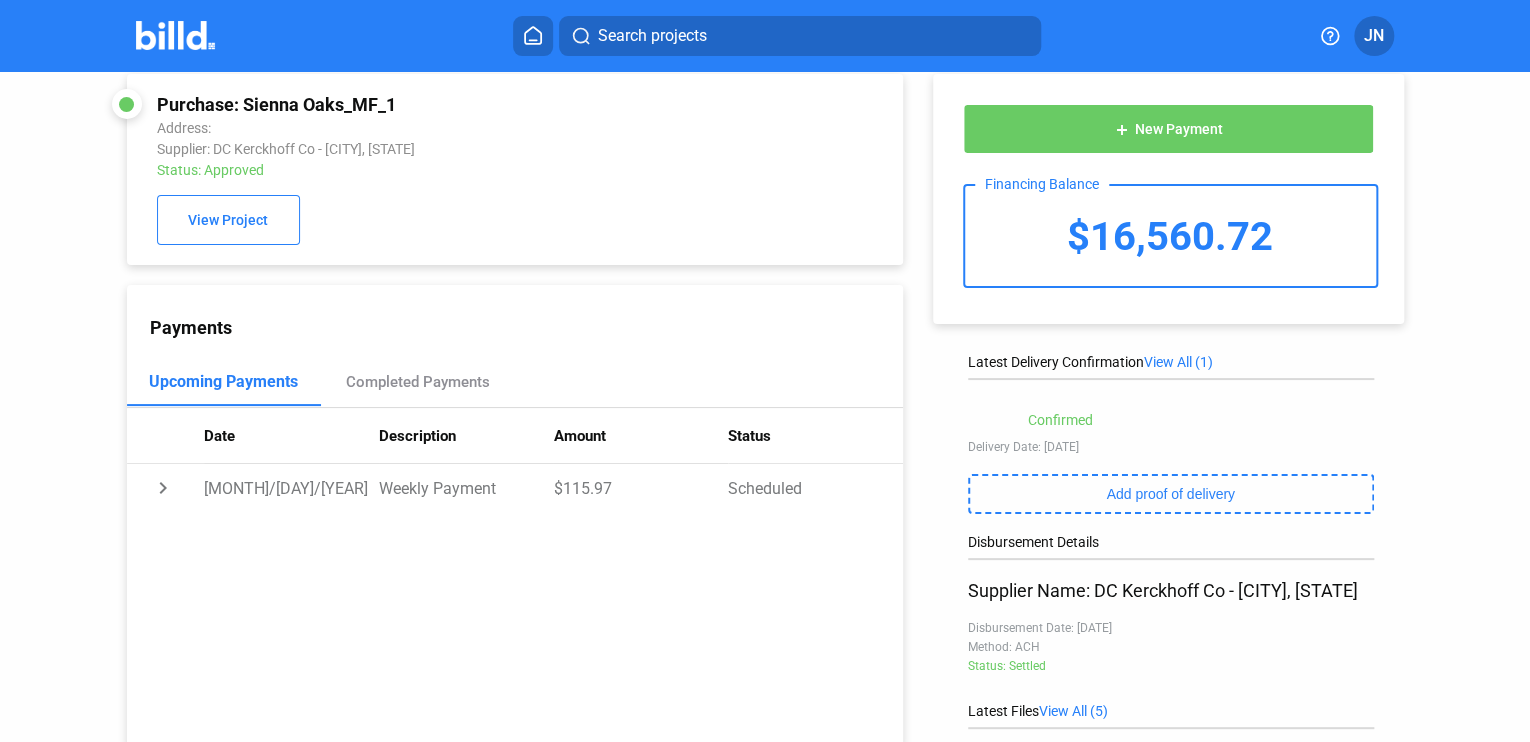 scroll, scrollTop: 0, scrollLeft: 0, axis: both 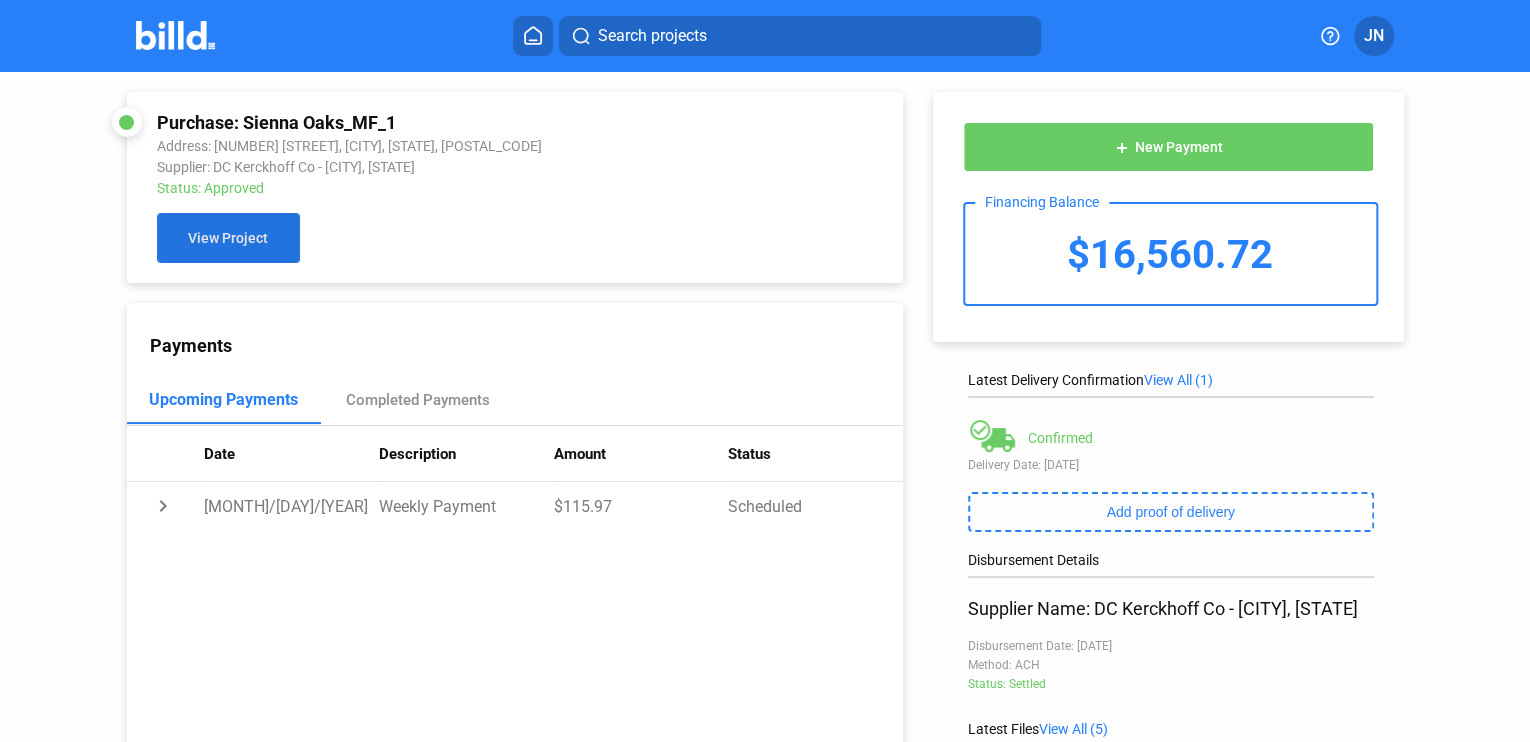 click on "View Project" 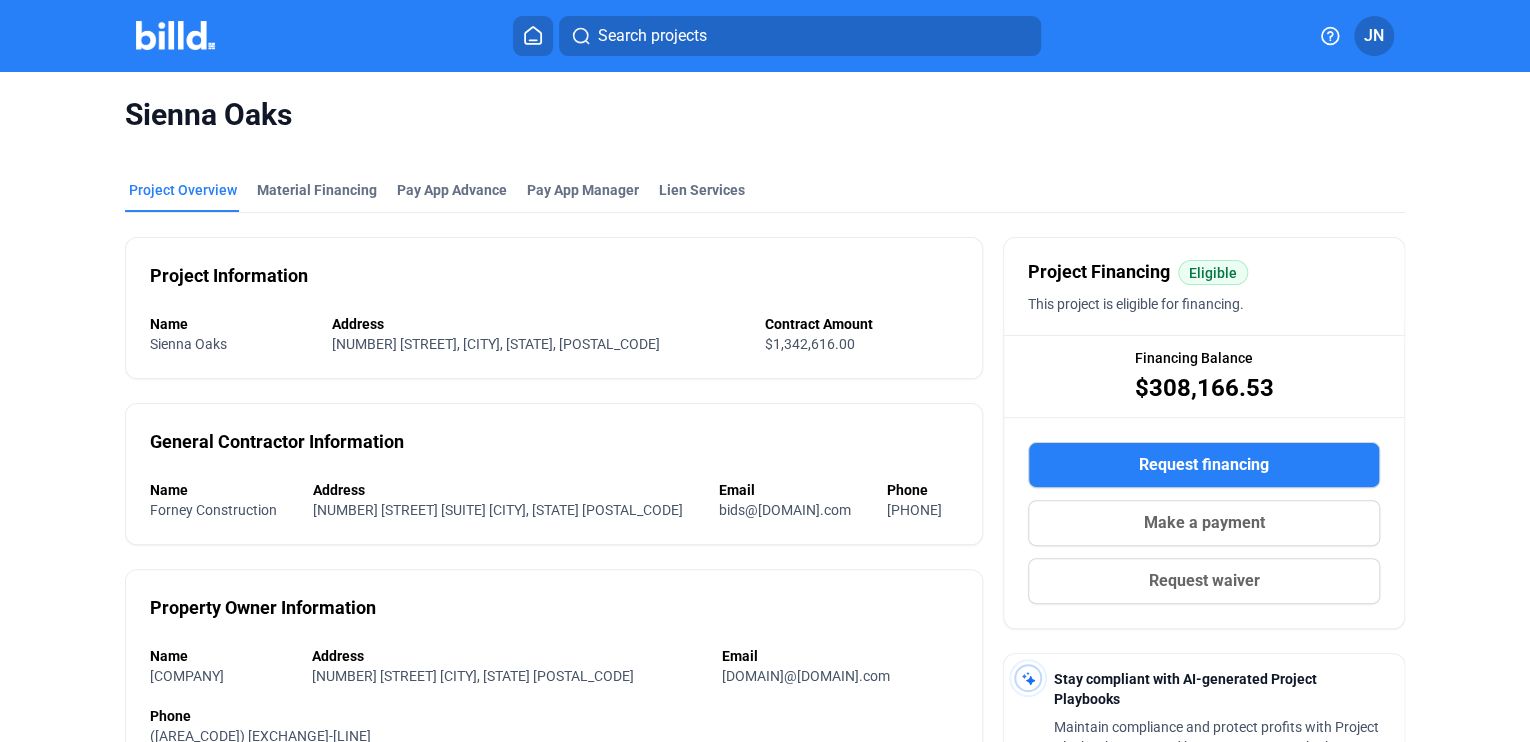click on "Sienna Oaks" 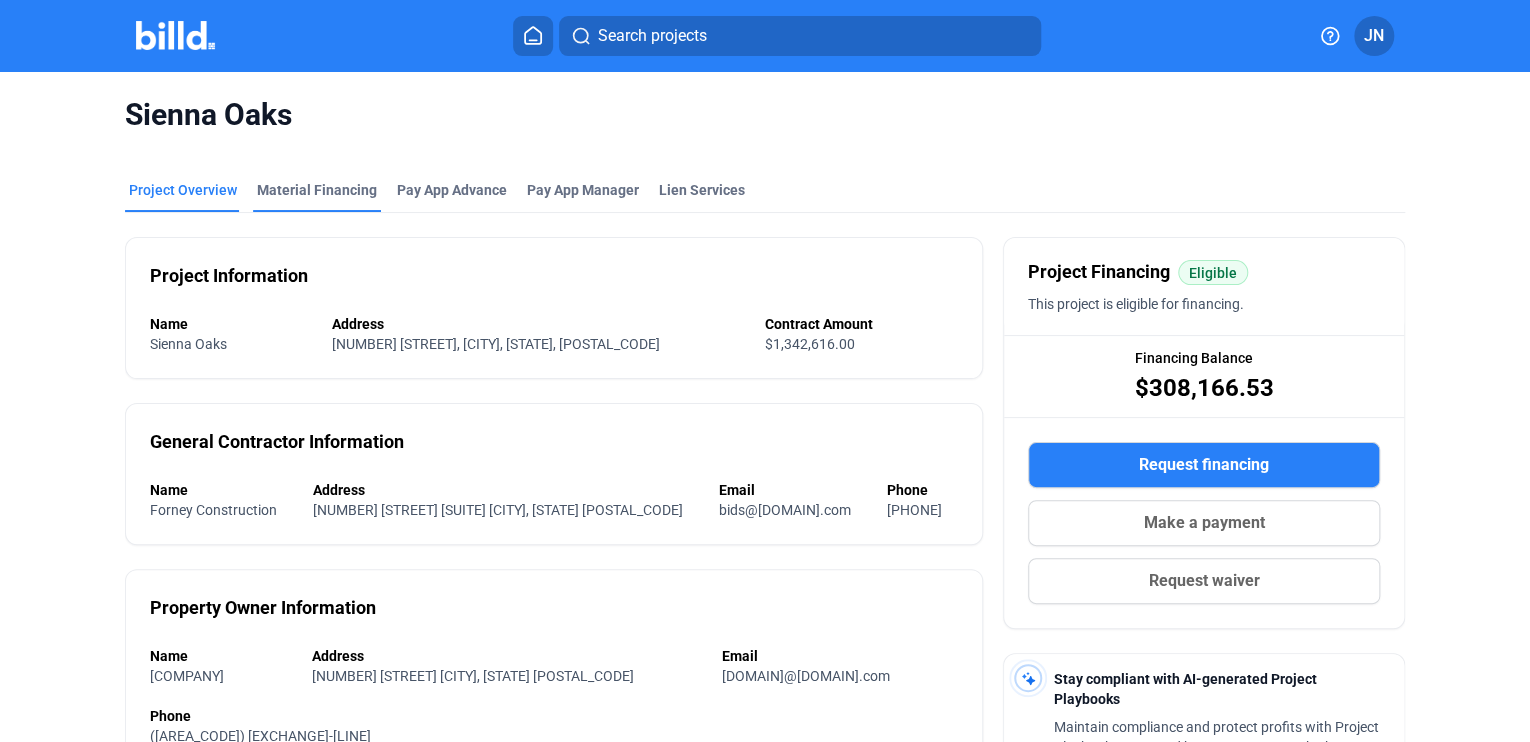 click on "Material Financing" at bounding box center [317, 190] 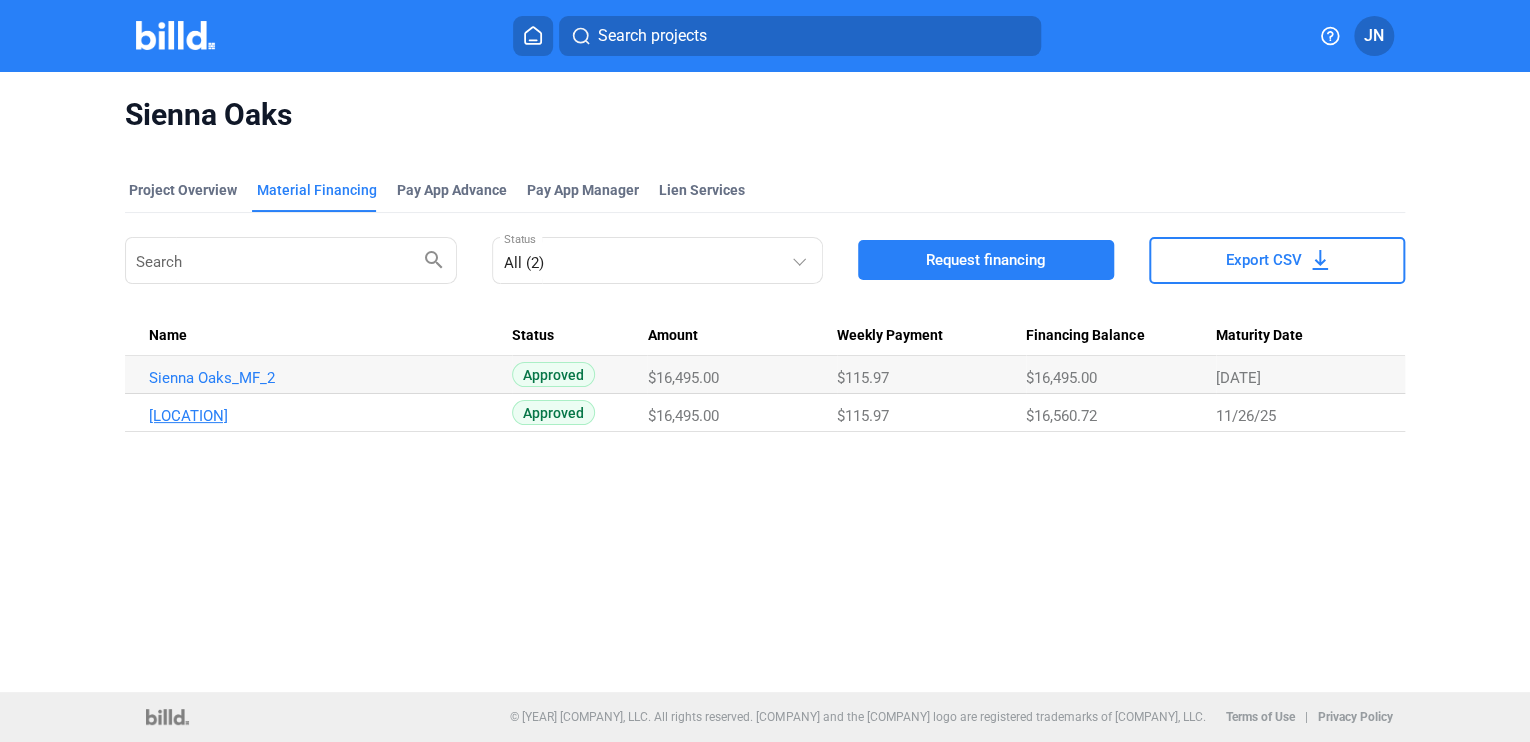 click on "[LOCATION]" at bounding box center [321, 378] 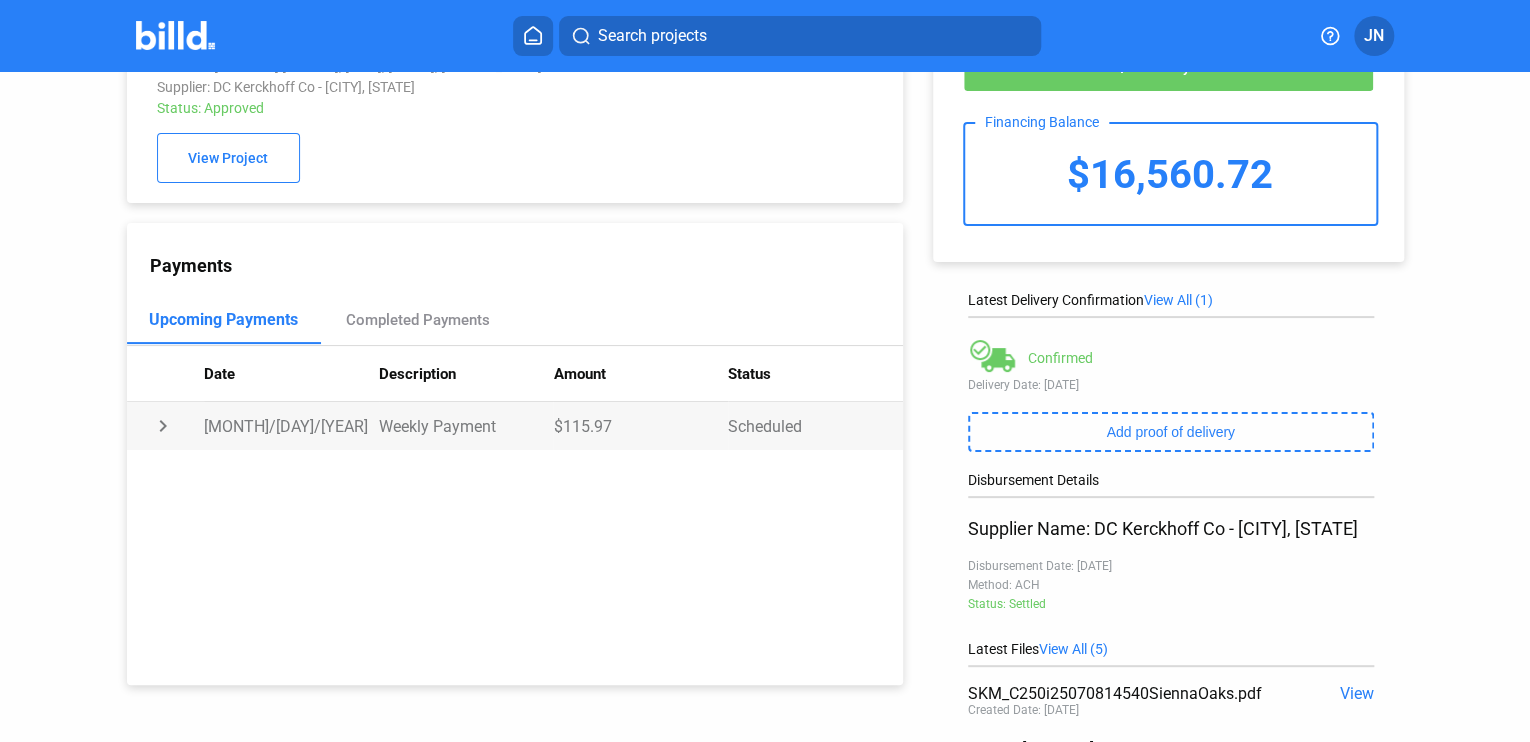 scroll, scrollTop: 0, scrollLeft: 0, axis: both 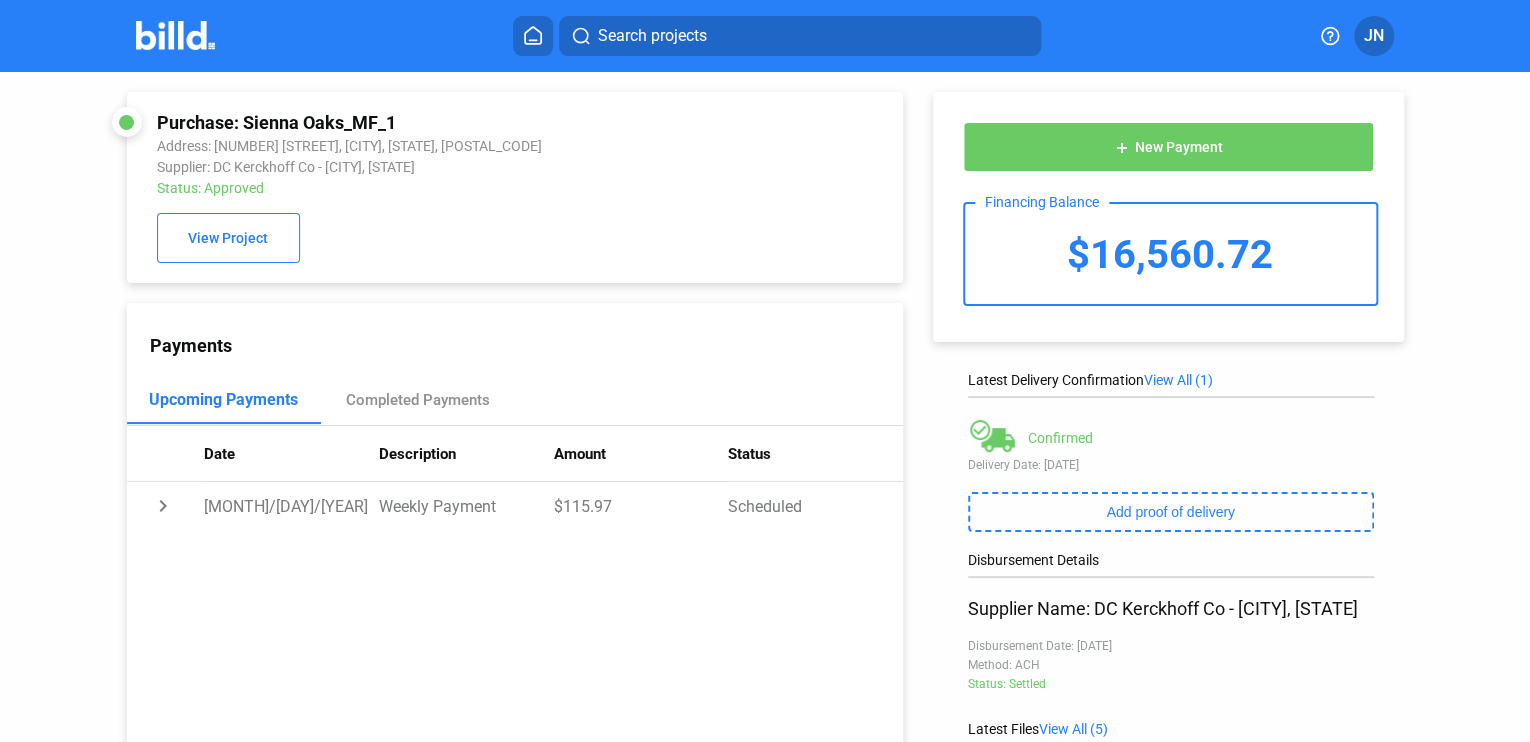 drag, startPoint x: 534, startPoint y: 32, endPoint x: 528, endPoint y: 48, distance: 17.088007 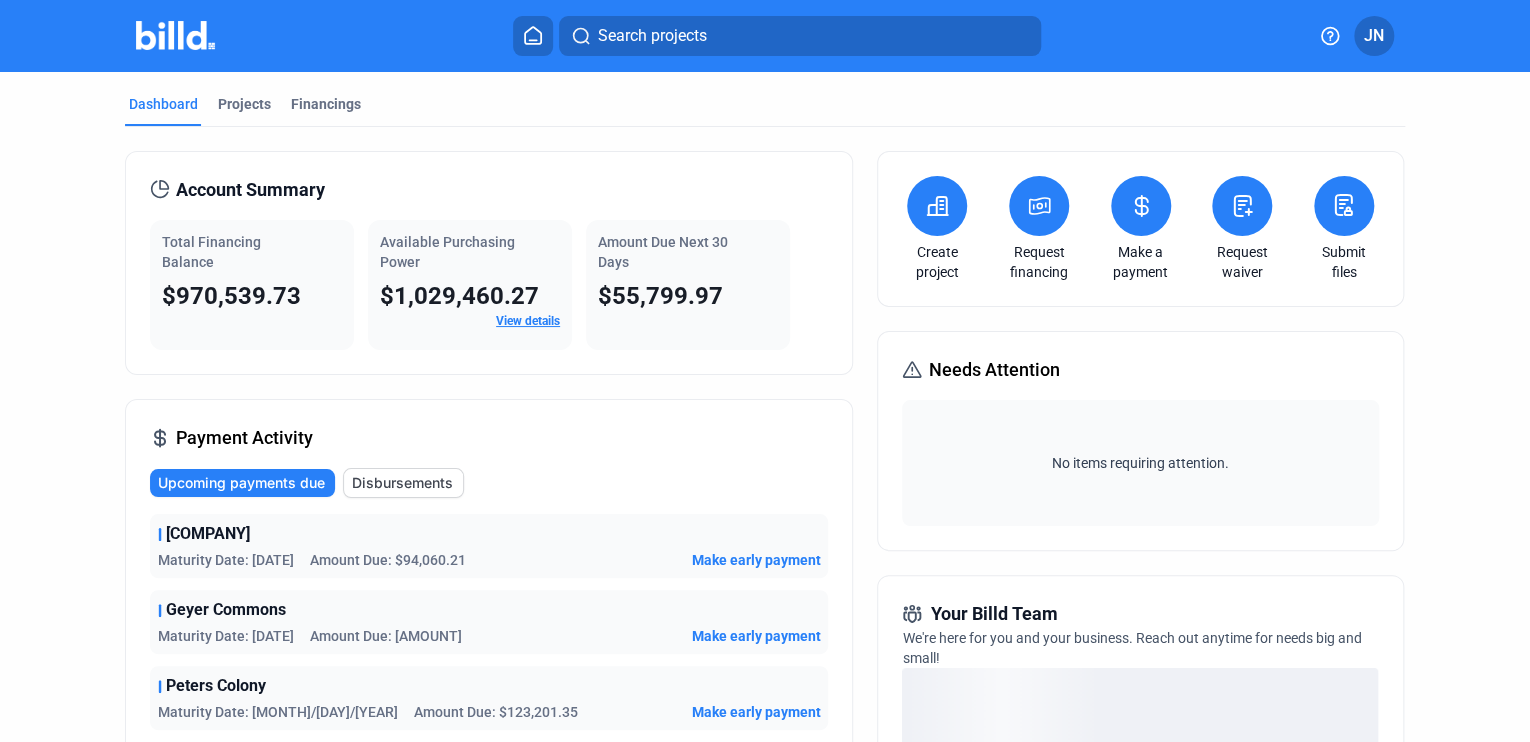 click on "Disbursements" 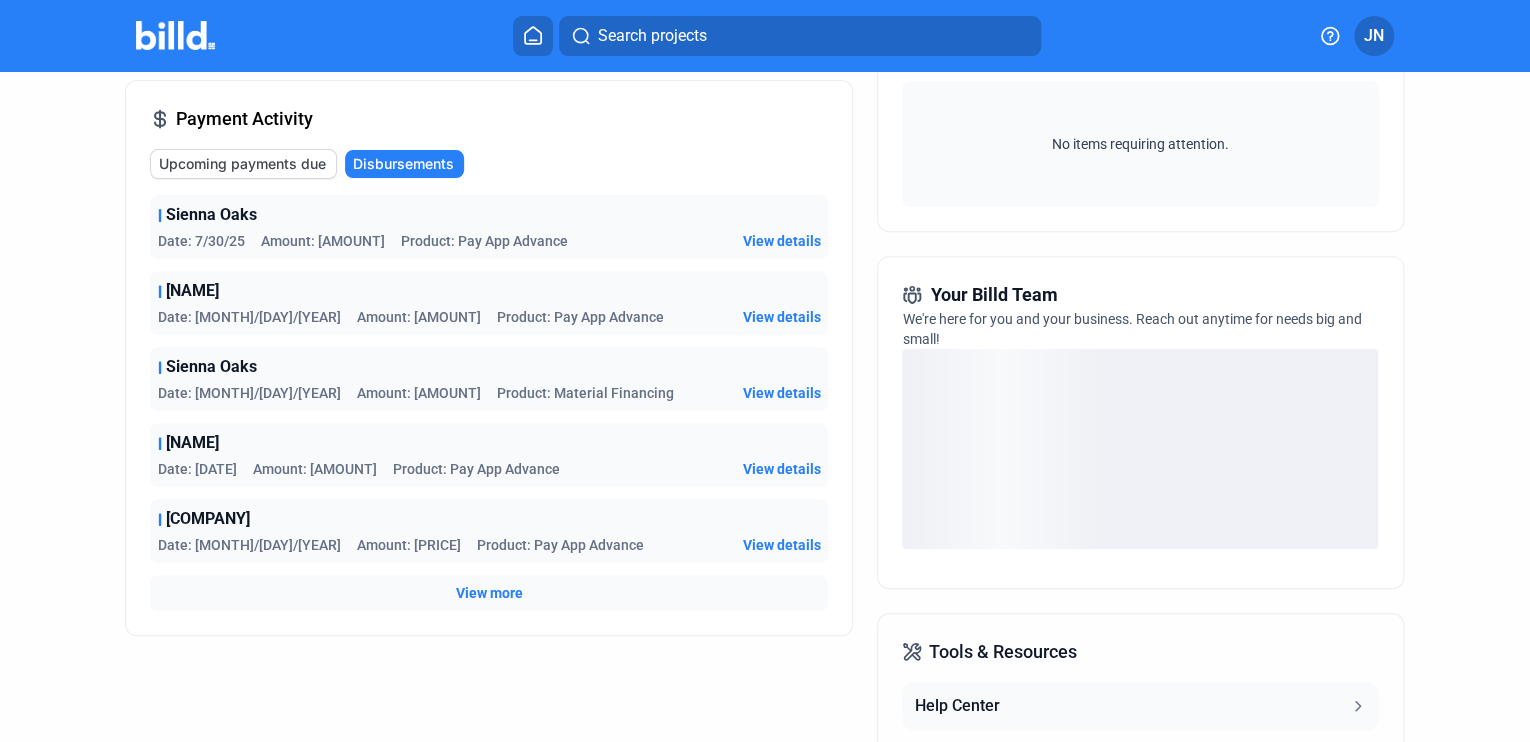 scroll, scrollTop: 320, scrollLeft: 0, axis: vertical 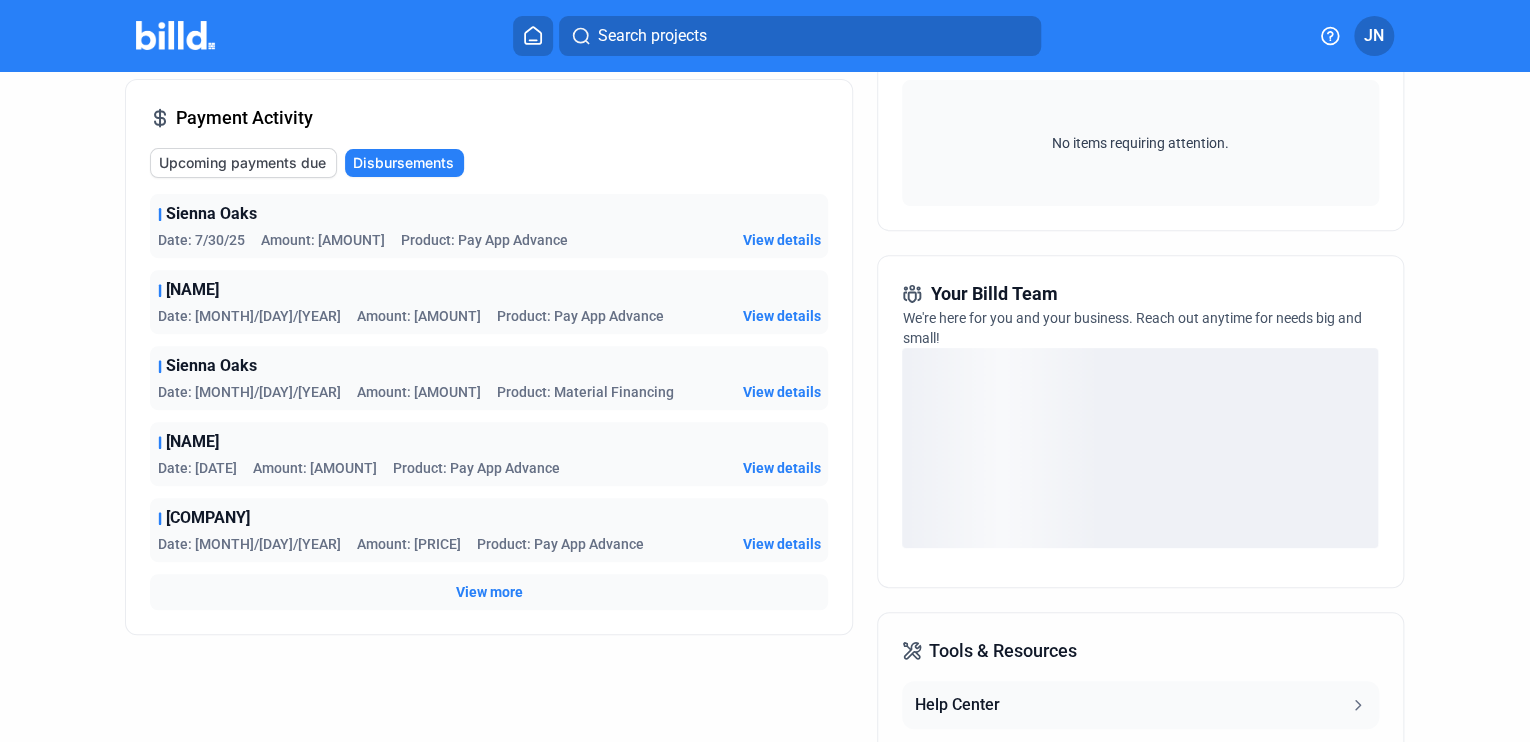type 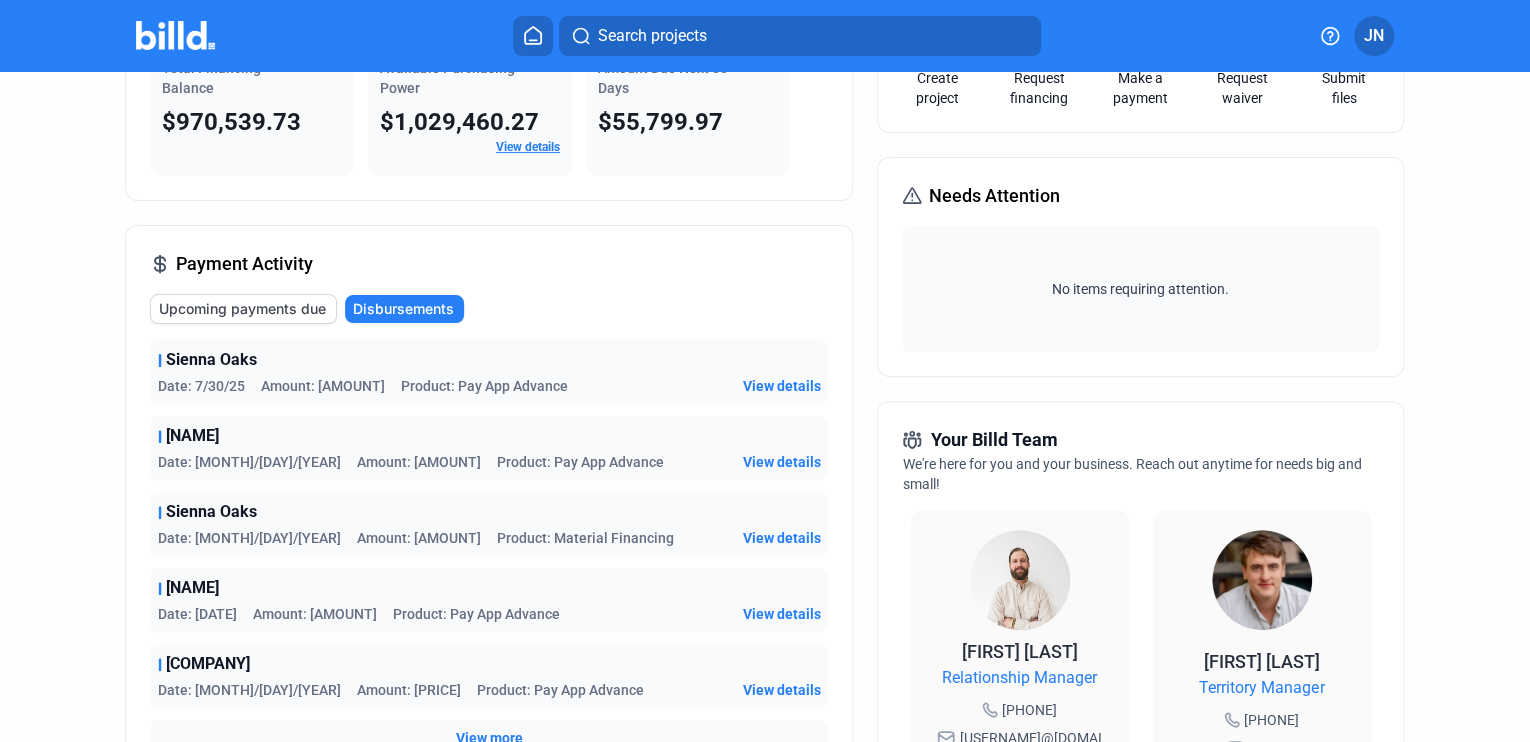 scroll, scrollTop: 160, scrollLeft: 0, axis: vertical 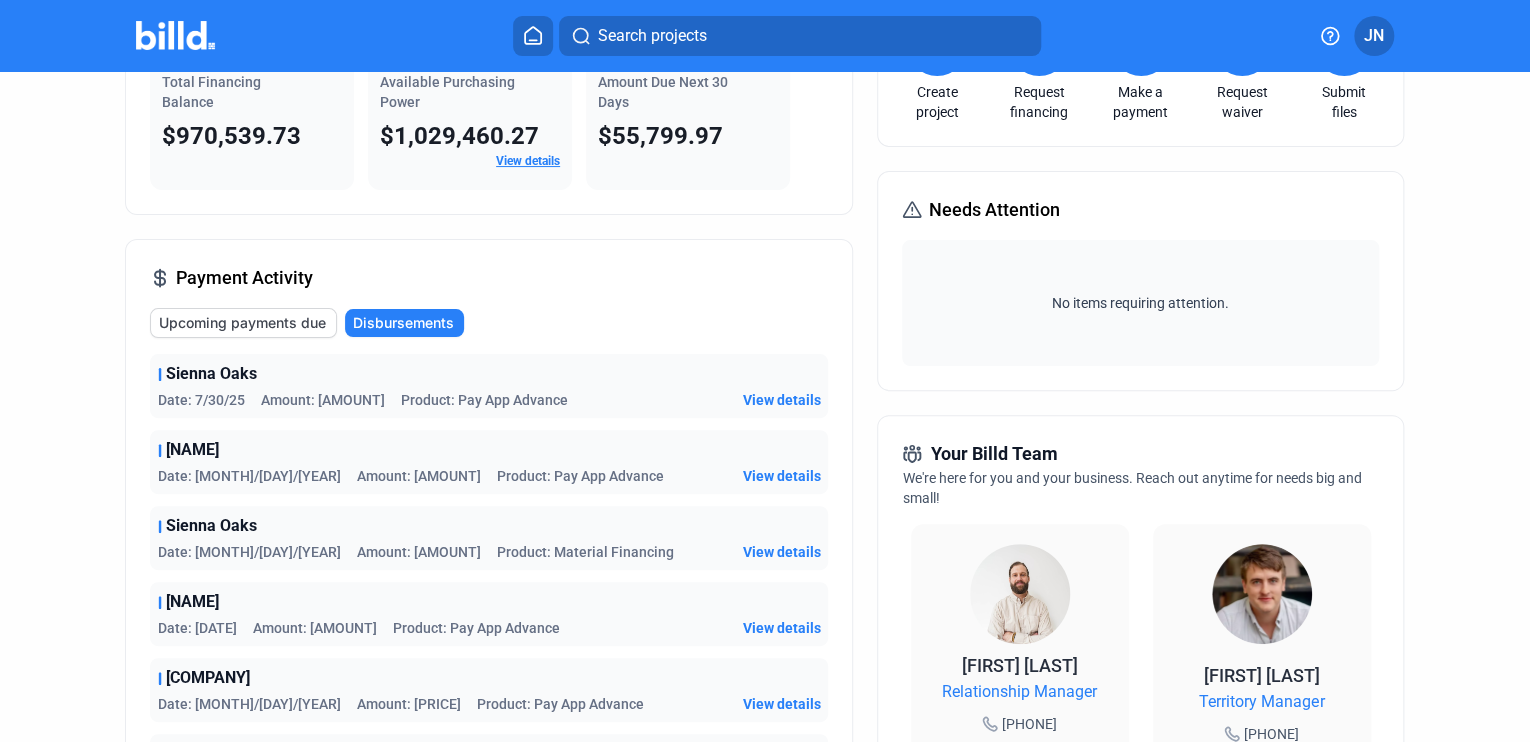 click on "View details" 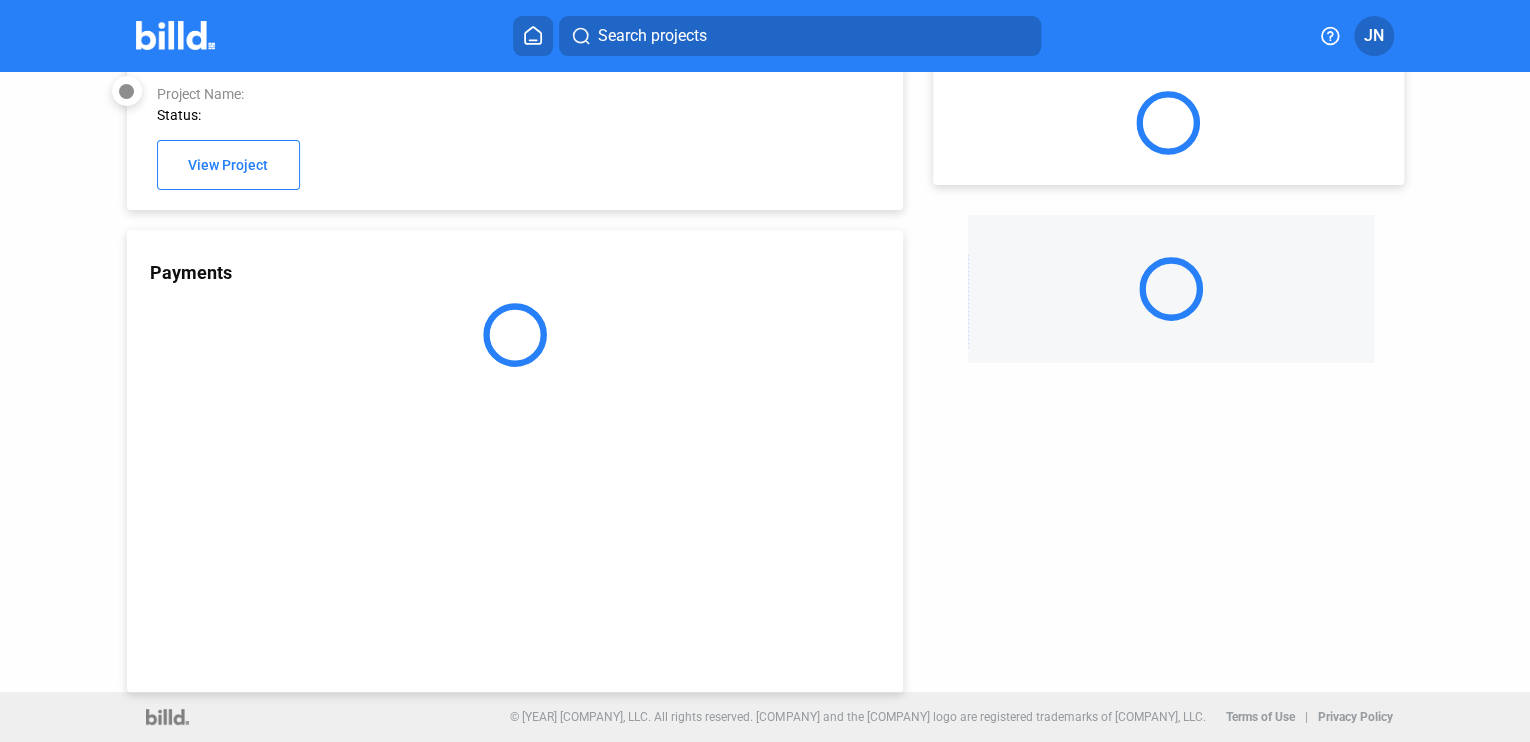 scroll, scrollTop: 54, scrollLeft: 0, axis: vertical 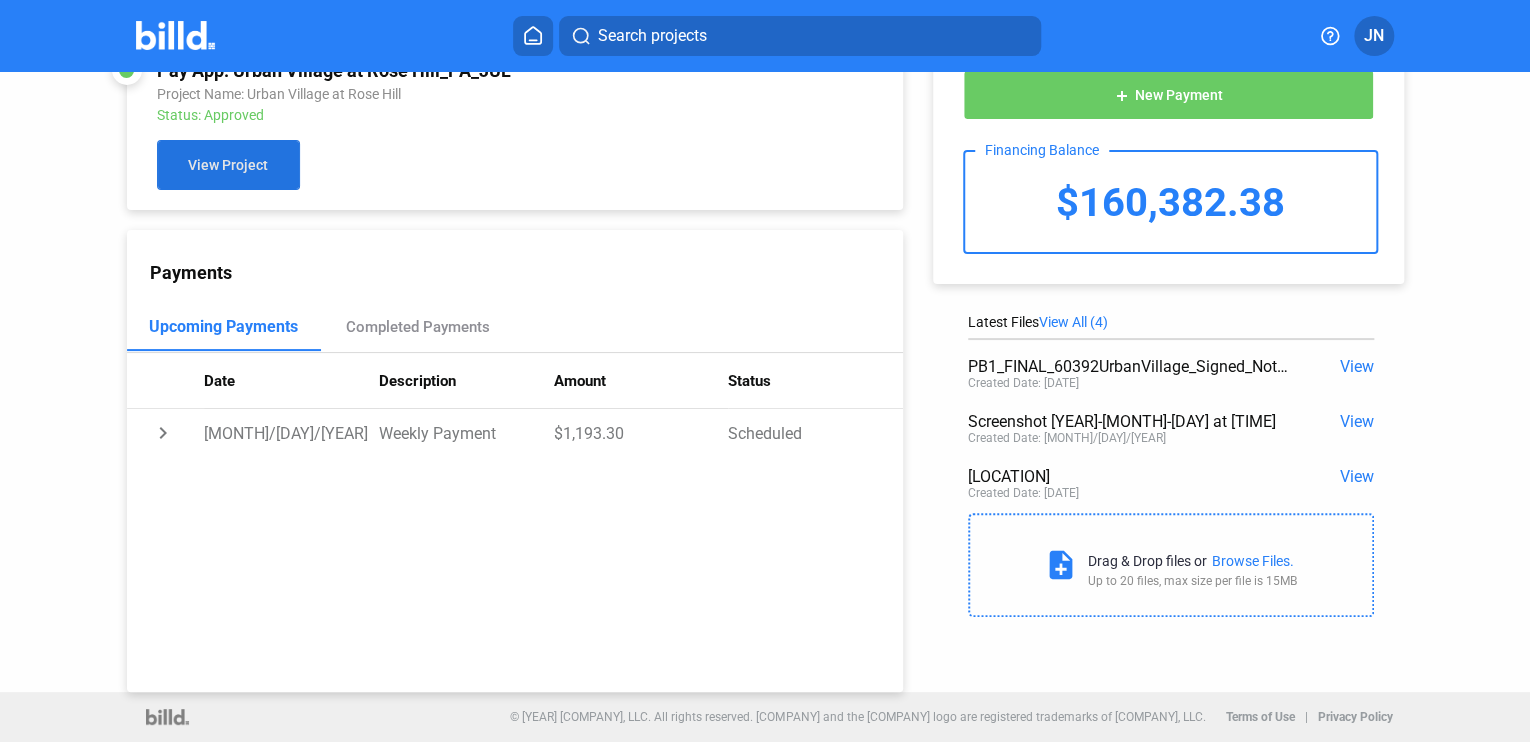 click on "View Project" 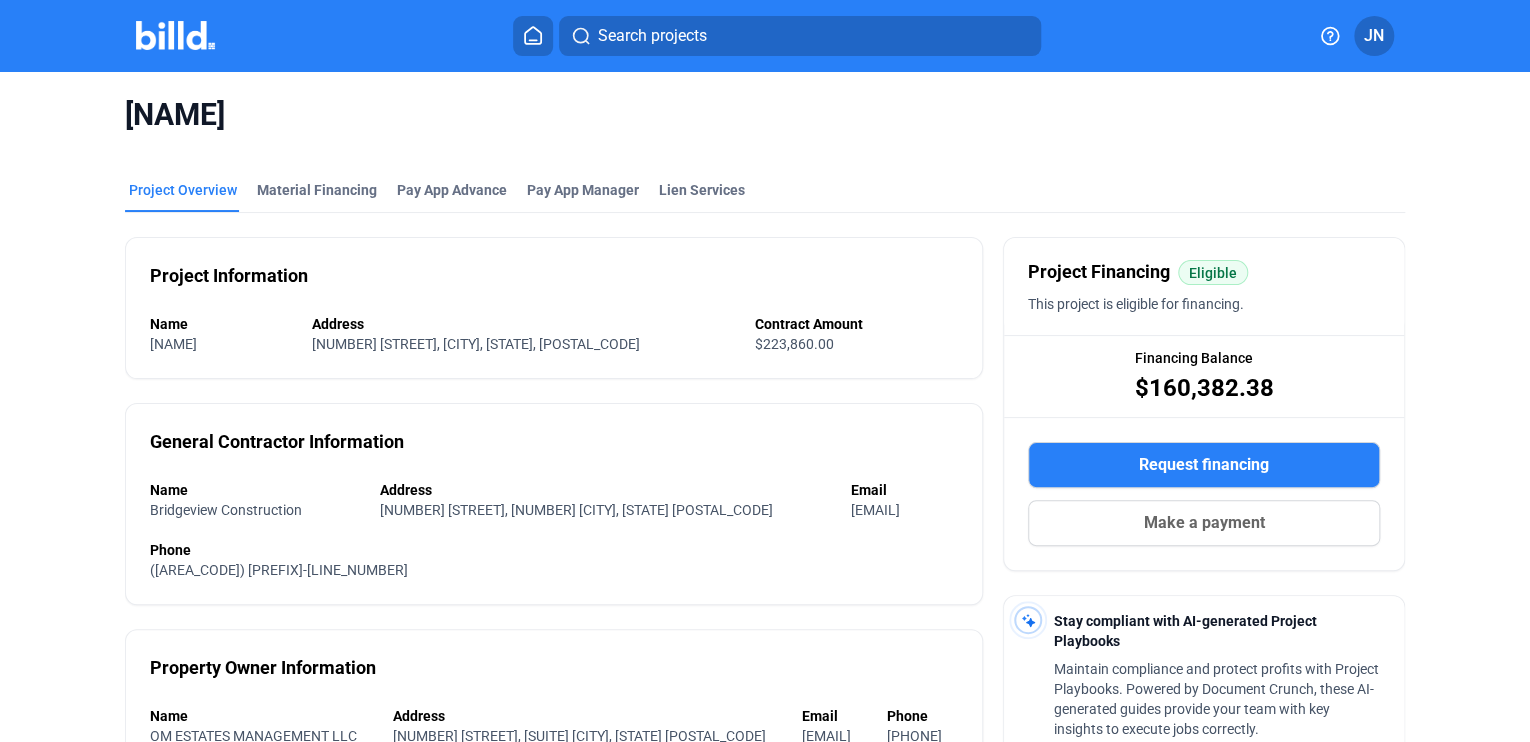click on "[NAME]" 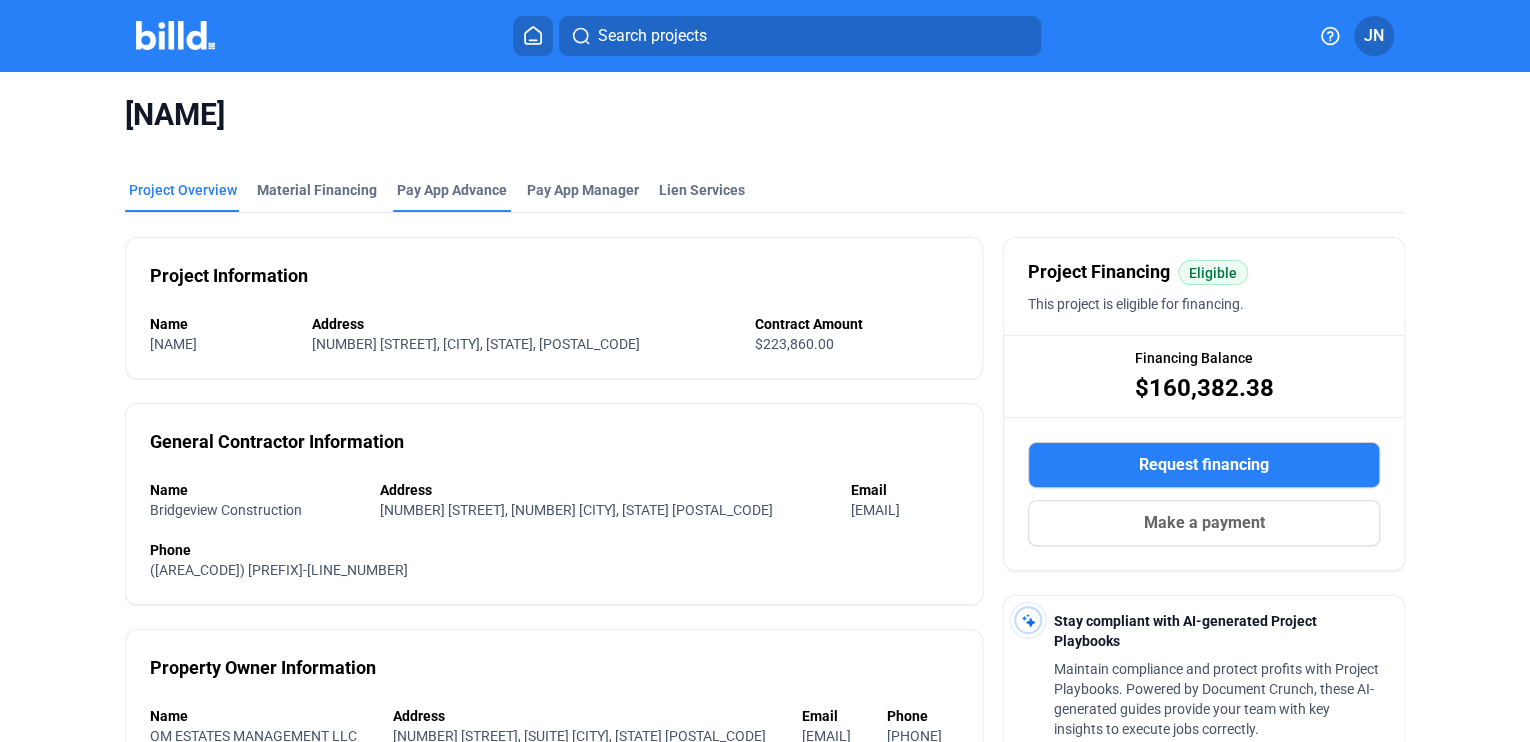 click on "Pay App Advance" at bounding box center (452, 196) 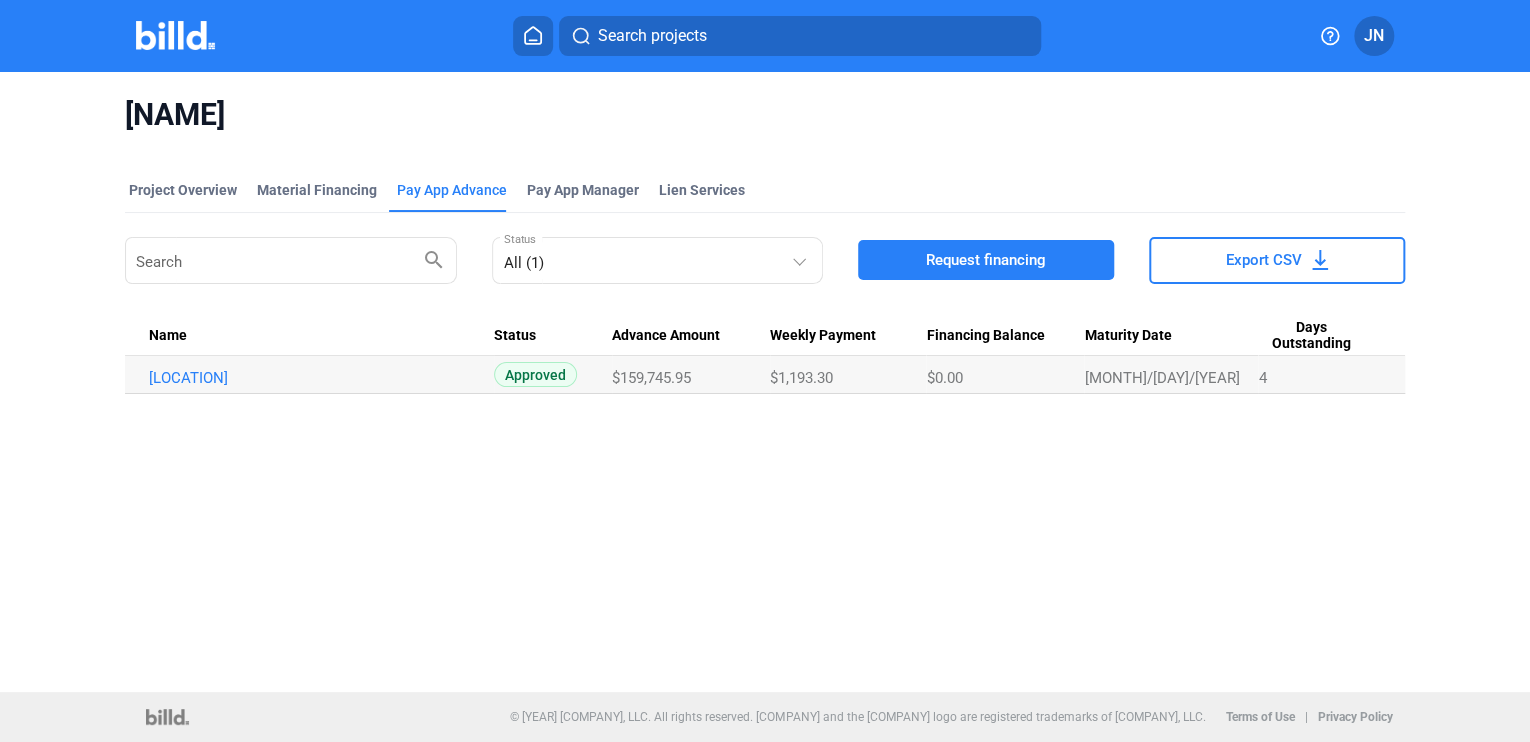click 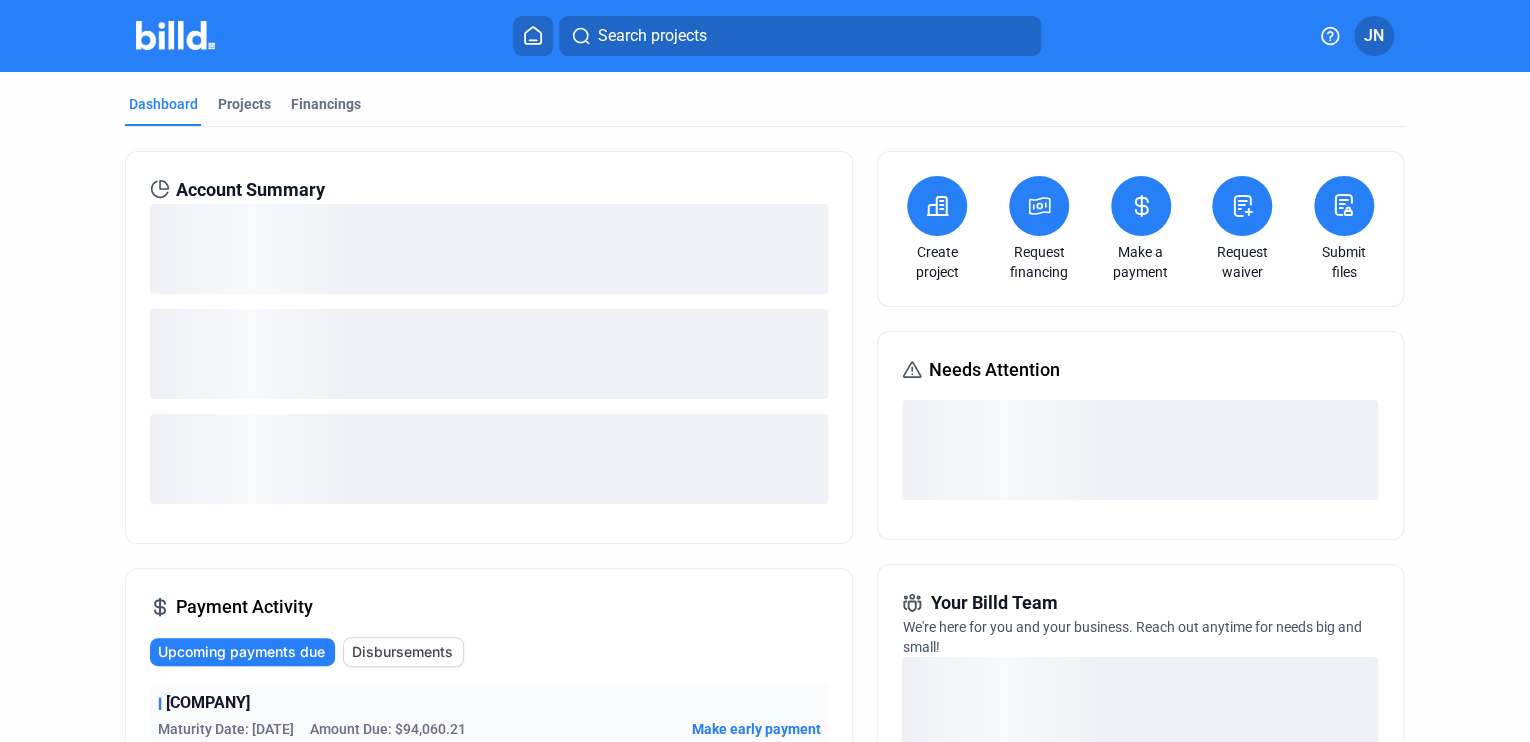 click on "[NAME] Maturity Date: [MONTH]/[DAY]/[YEAR] Amount Due: [AMOUNT] Make early payment [NAME] Maturity Date: [MONTH]/[DAY]/[YEAR] Amount Due: [AMOUNT] Make early payment [NAME] Maturity Date: [MONTH]/[DAY]/[YEAR] Amount Due: [AMOUNT] Make early payment [NAME] Maturity Date: [MONTH]/[DAY]/[YEAR] Amount Due: [AMOUNT] Make early payment [NAME] Maturity Date: [MONTH]/[DAY]/[YEAR] Amount Due: [AMOUNT] Make early payment View more" 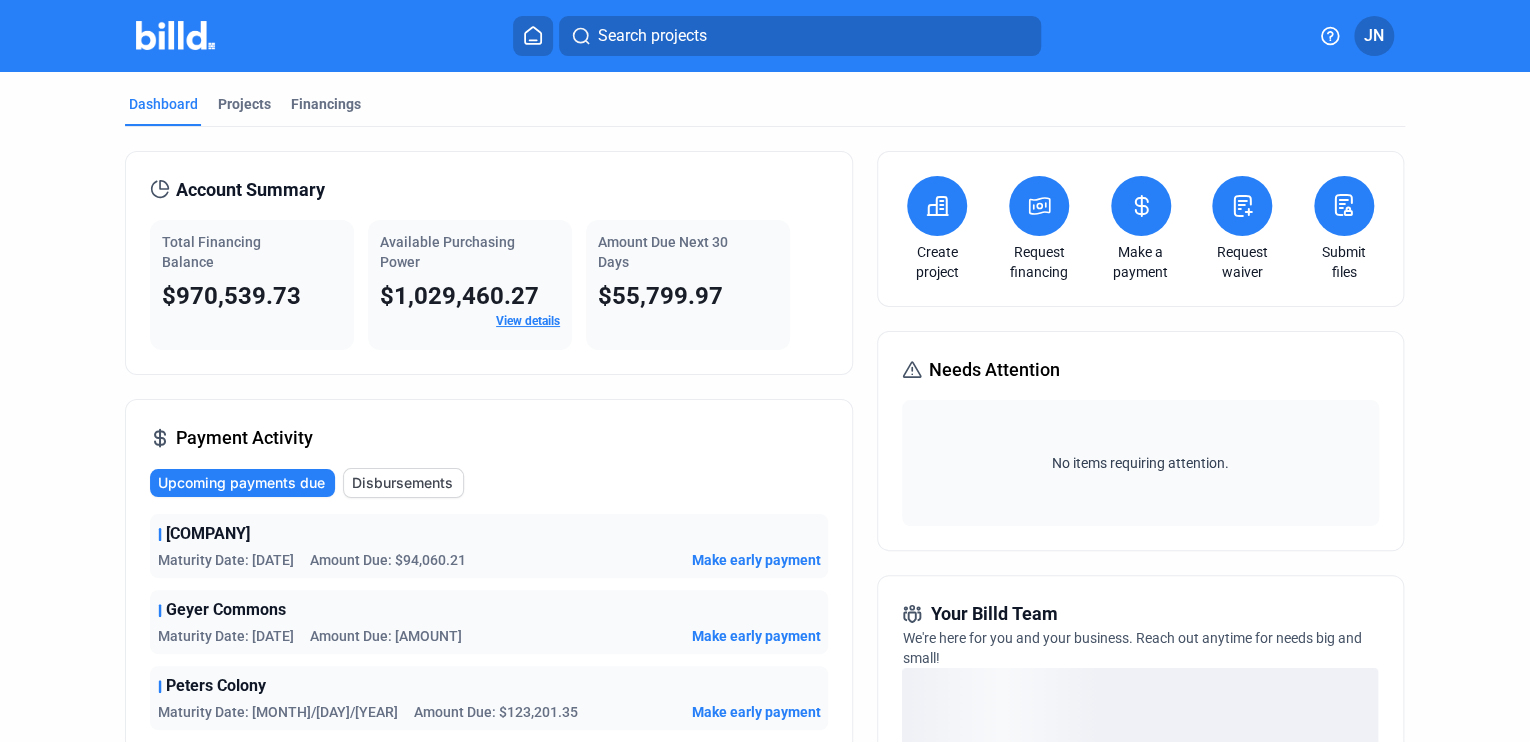 click on "Disbursements" 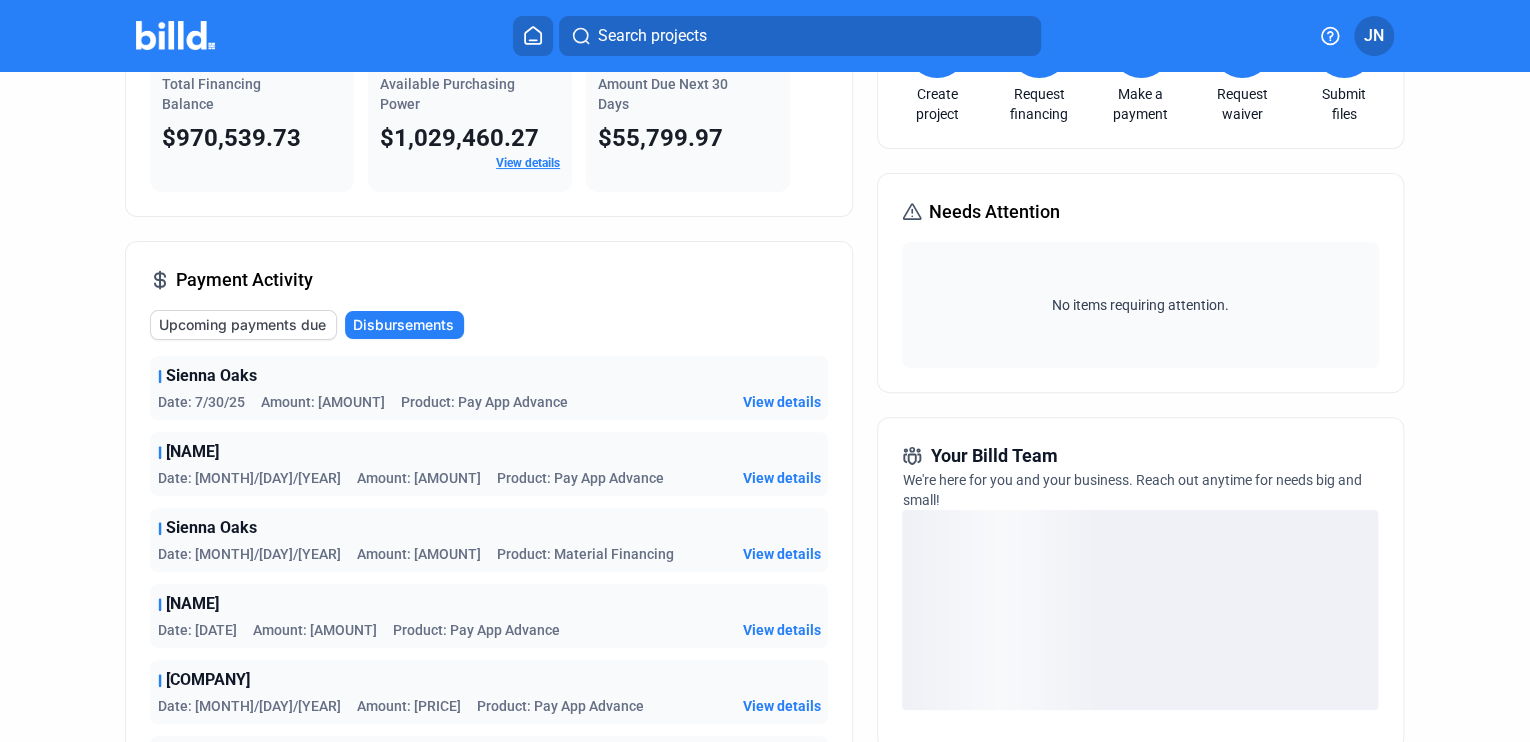 scroll, scrollTop: 160, scrollLeft: 0, axis: vertical 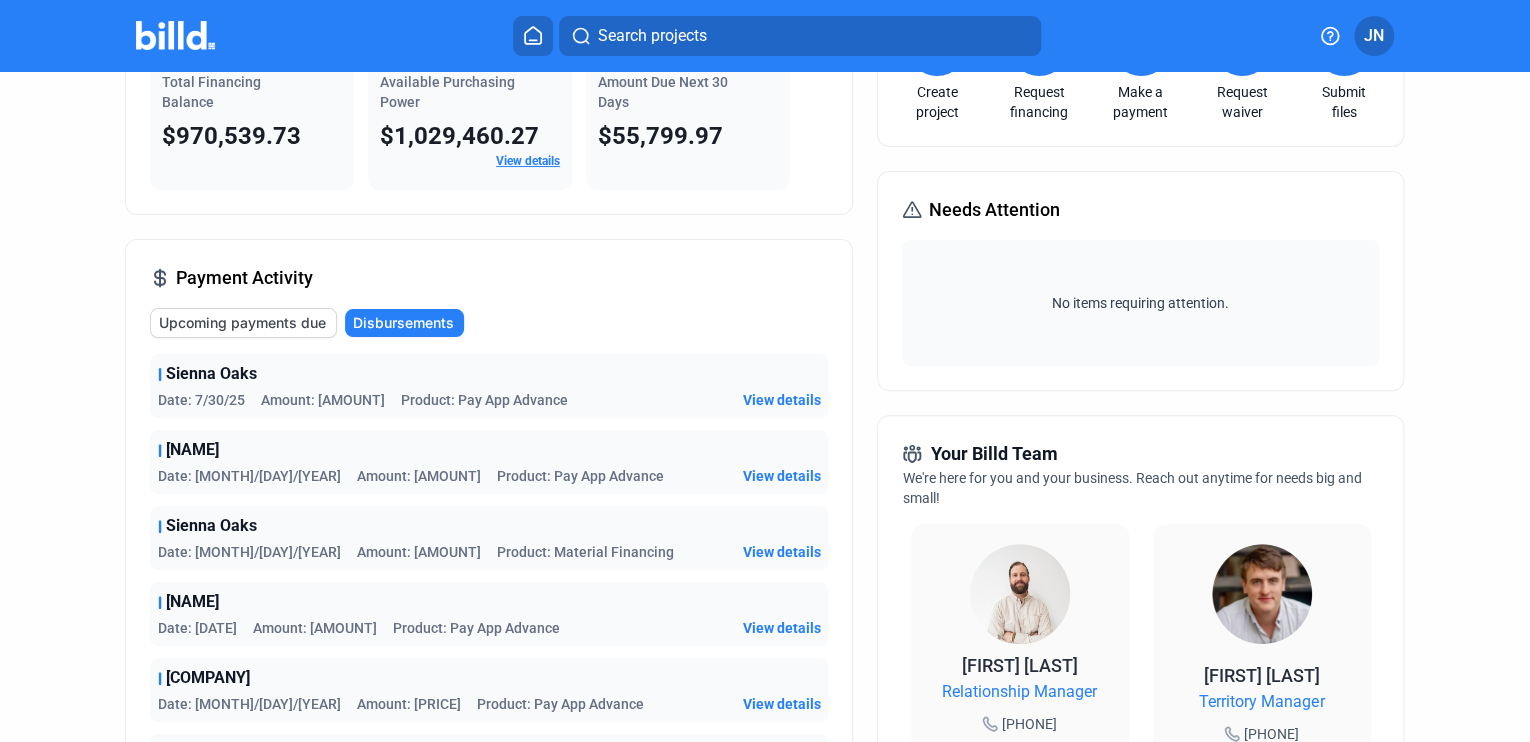 click on "View details" 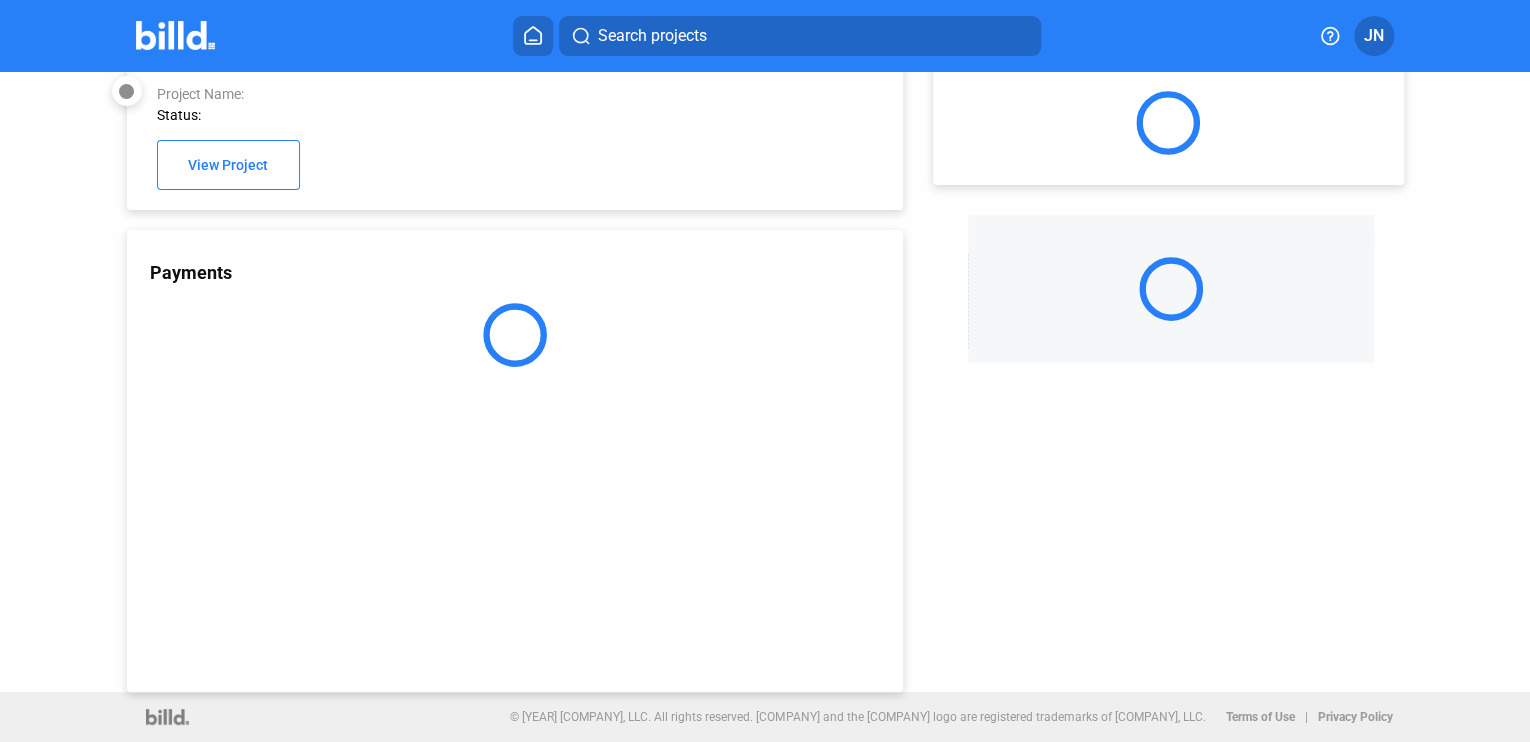 scroll, scrollTop: 54, scrollLeft: 0, axis: vertical 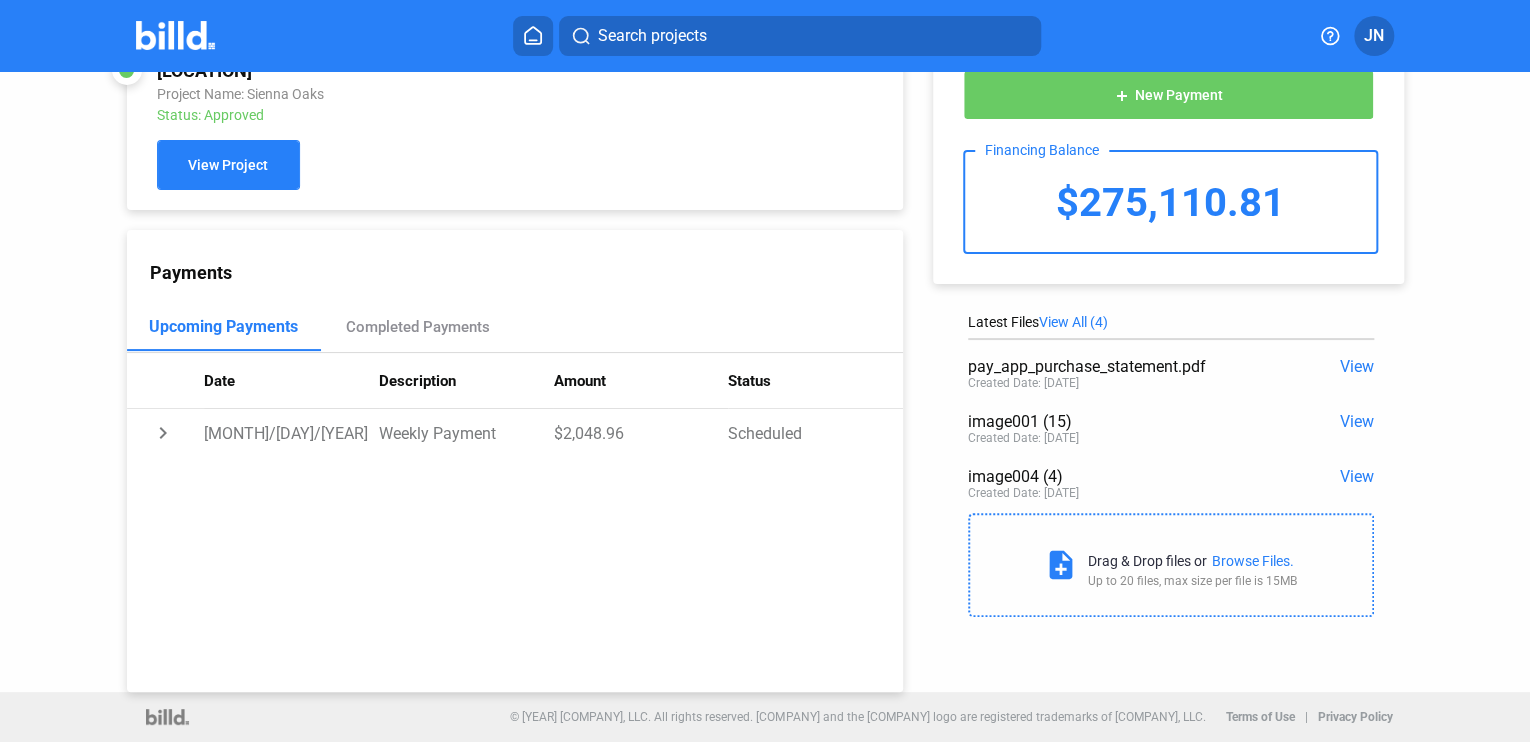 click on "View Project" 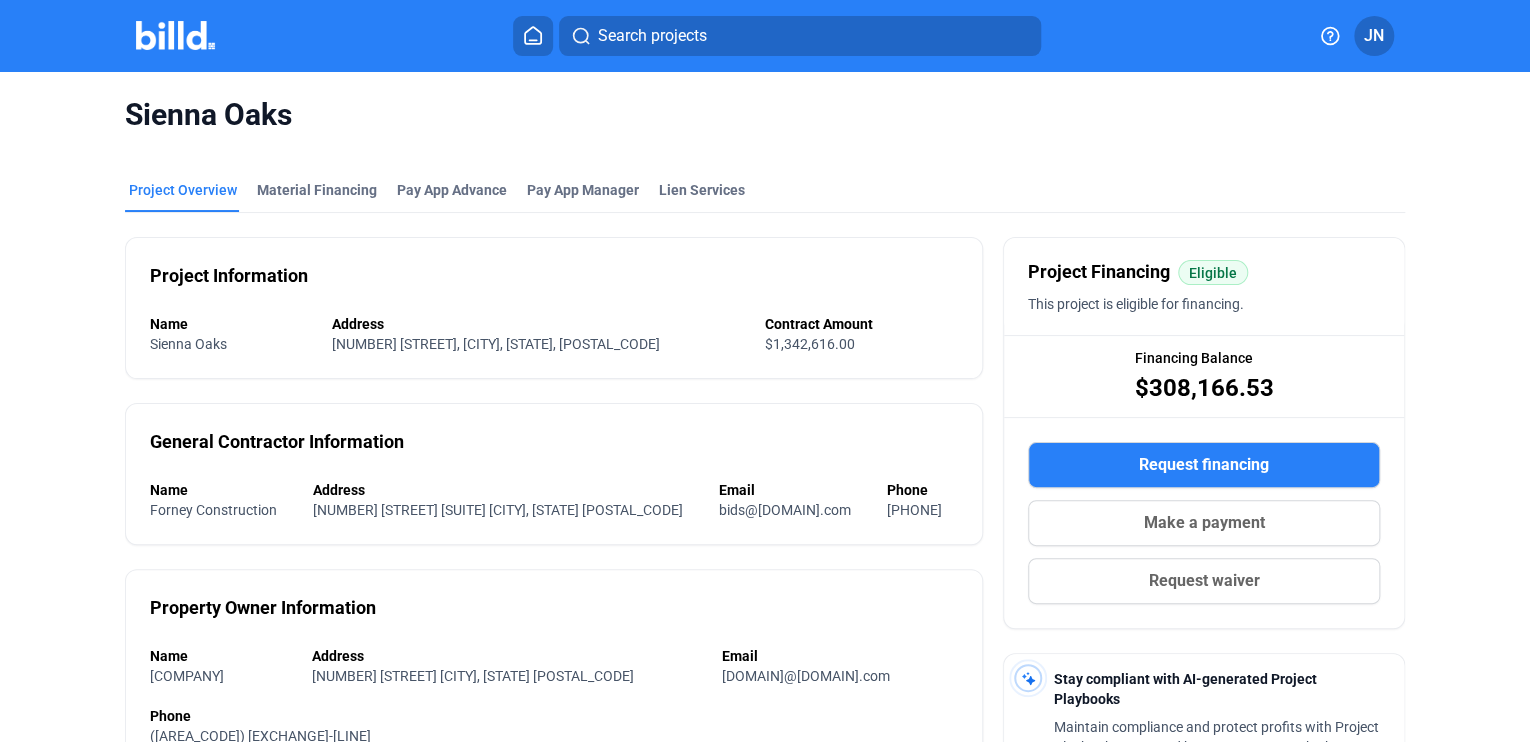 click on "Project Overview Material Financing Pay App Advance Pay App Manager Lien Services Project Information Name [NAME] Address [NUMBER] [STREET], [CITY], [STATE], [POSTAL_CODE] Contract Amount [AMOUNT] General Contractor Information Name [NAME] Address [NUMBER] [STREET] [SUITE] [CITY], [STATE] [POSTAL_CODE] Email [EMAIL] Phone [PHONE] Property Owner Information Name [NAME] Address [NUMBER] [STREET]  [CITY], [STATE] [POSTAL_CODE] Email [EMAIL] Phone [PHONE] Information doesn’t look right on this page? Please contact your Relationship Manager. Project Financing  Eligible  This project is eligible for financing. Financing Balance [AMOUNT]  Request financing  Make a payment Request waiver Stay compliant with AI-generated Project Playbooks  Maintain compliance and protect profits with Project Playbooks. Powered by Document Crunch, these AI-generated guides provide your team with key insights to execute jobs correctly.   Get your Project Playbook" 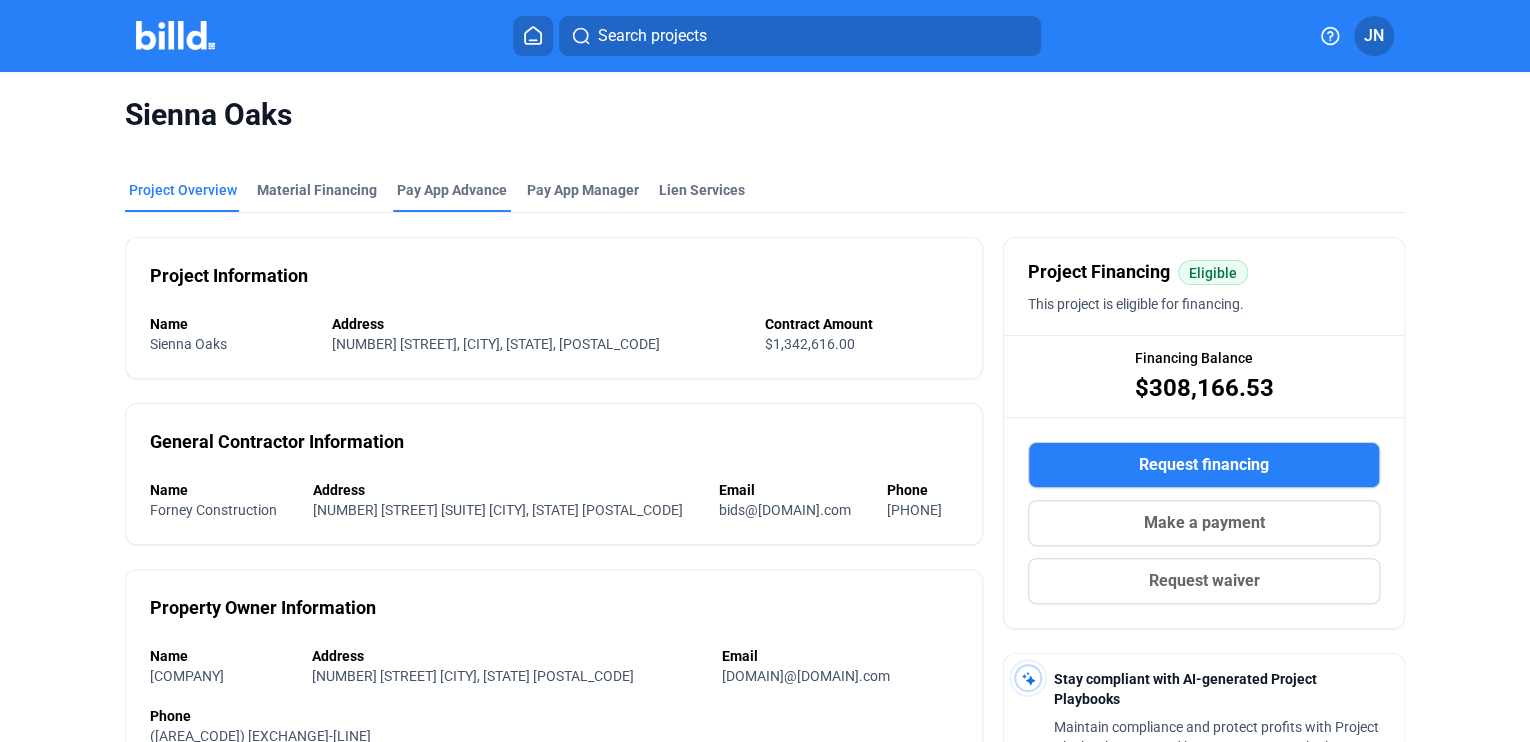 click on "Pay App Advance" at bounding box center [452, 190] 